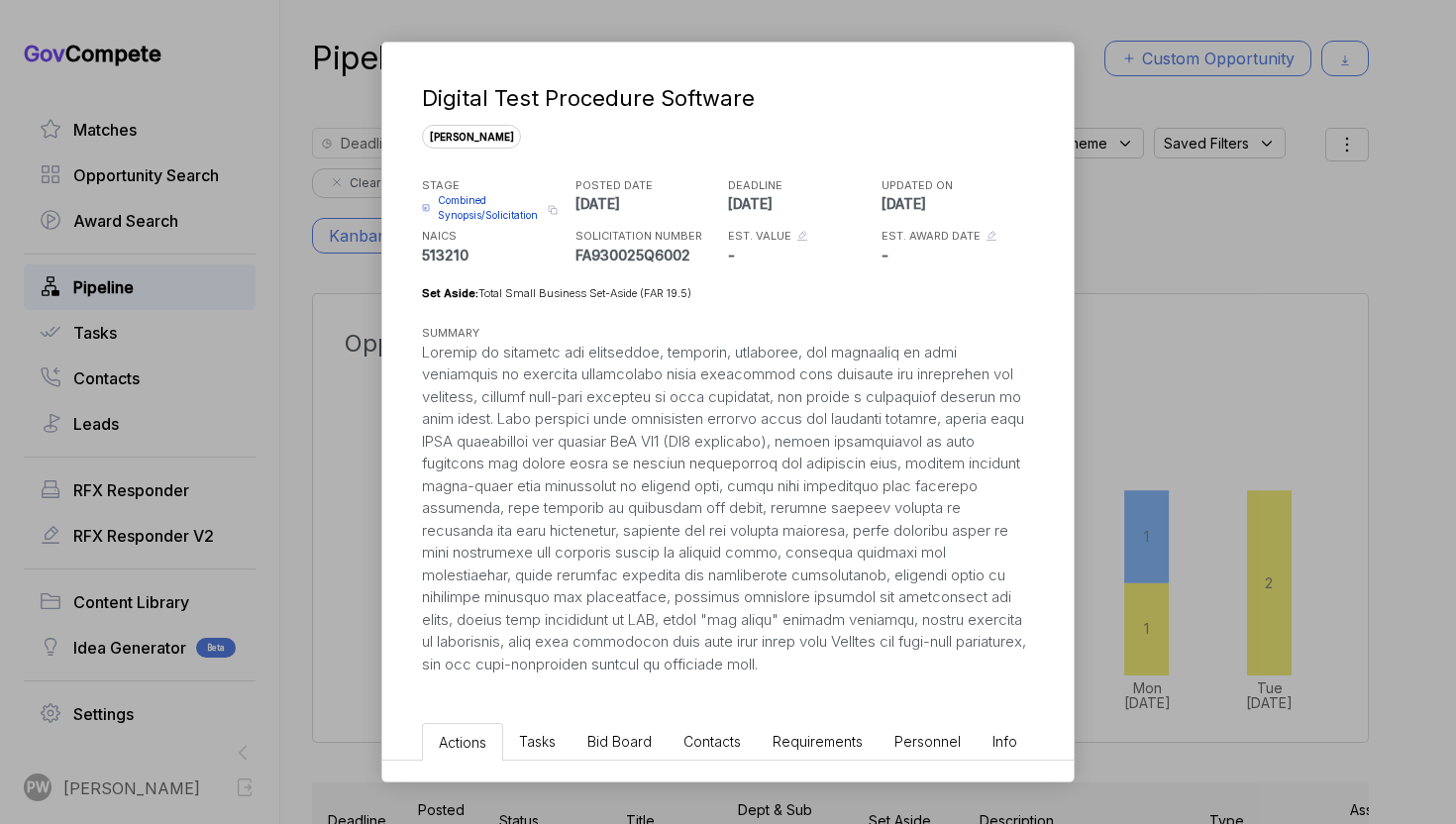 scroll, scrollTop: 0, scrollLeft: 0, axis: both 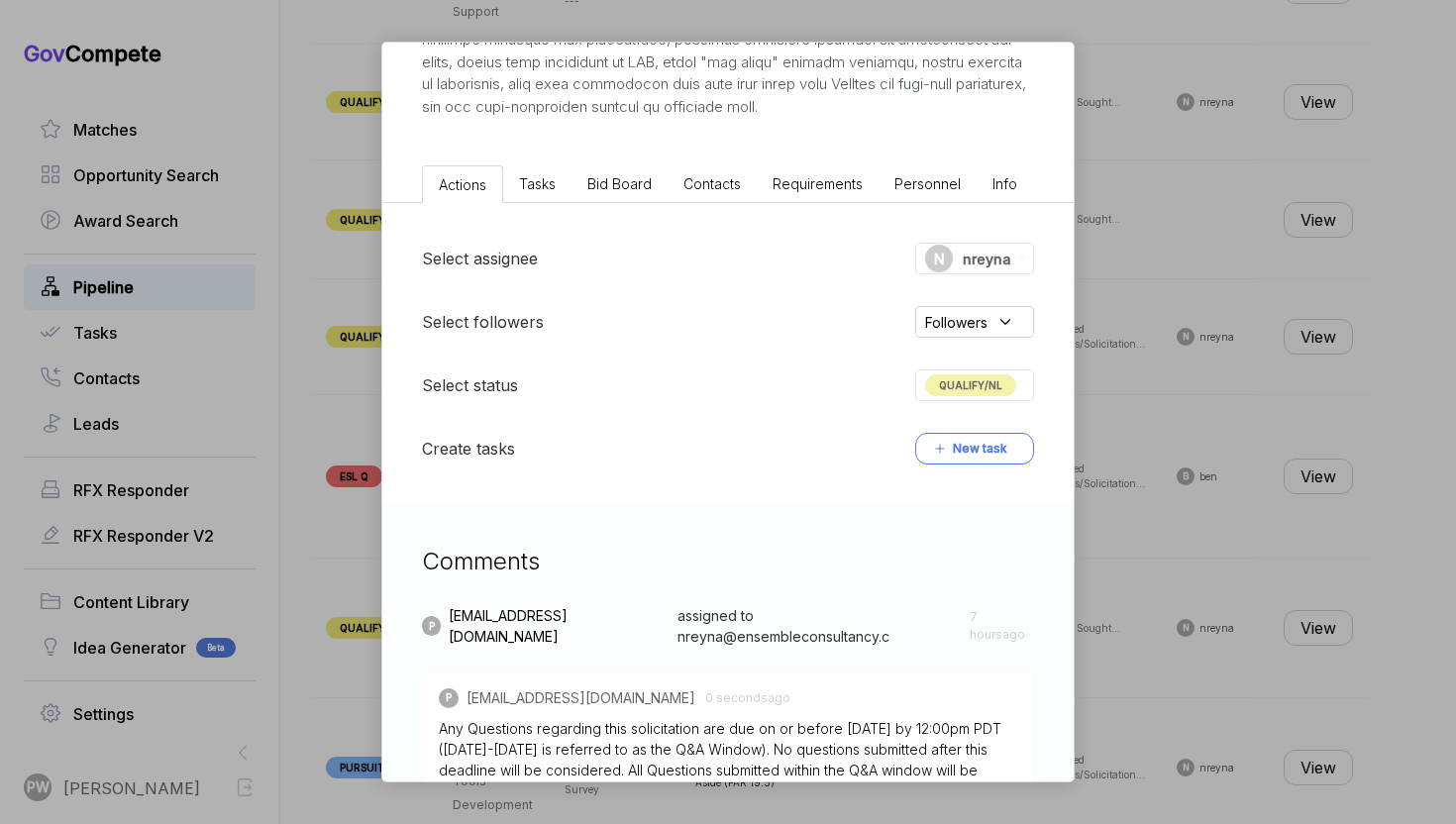 click on "Digital Test Procedure Software sam STAGE Combined Synopsis/Solicitation Copy link POSTED DATE 2025-07-03 DEADLINE 2025-07-18 UPDATED ON 2025-07-08 NAICS 513210 SOLICITATION NUMBER FA930025Q6002 EST. VALUE - EST. AWARD DATE - Set Aside:  Total Small Business Set-Aside (FAR 19.5) SUMMARY Actions Tasks Bid Board Contacts Requirements Personnel Info Select assignee   N nreyna Select followers Followers Select status   QUALIFY/NL Create tasks  New task   Comments P pwilson@ensembleconsultancy.com assigned to nreyna@ensembleconsultancy.c 7 hours  ago P pwilson@ensembleconsultancy.com 0 seconds  ago
Any Questions regarding this solicitation are due on or before 11 July 2025 by 12:00pm PDT (03 July 2025-11 July 2025 is referred to as the Q&A Window). No questions submitted after this deadline will be considered. All Questions submitted within the Q&A window will be answered and posted as an amendment to this Solicitation on or before 18 July 2025.  Delete P" at bounding box center (728, 412) 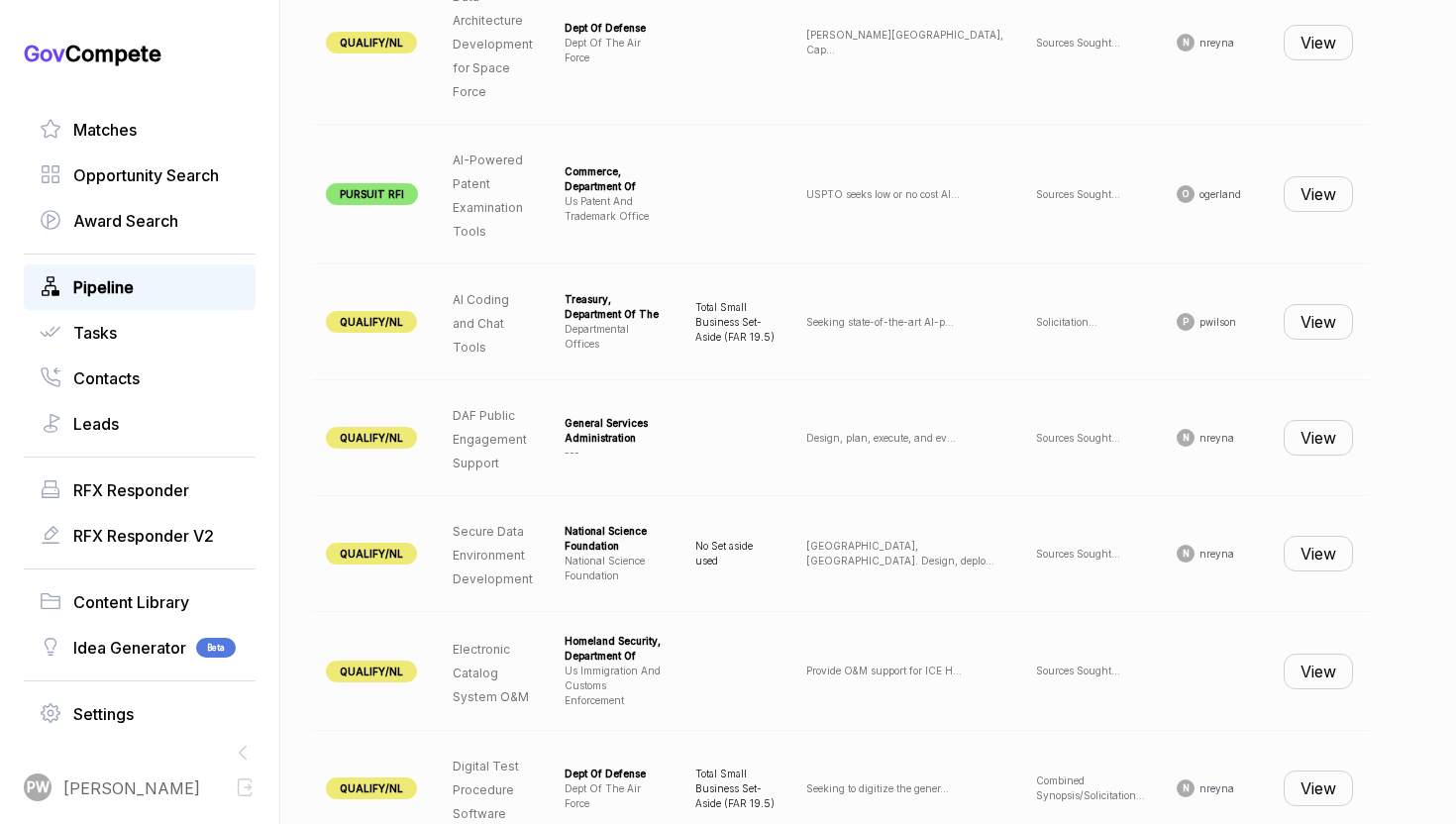 scroll, scrollTop: 976, scrollLeft: 0, axis: vertical 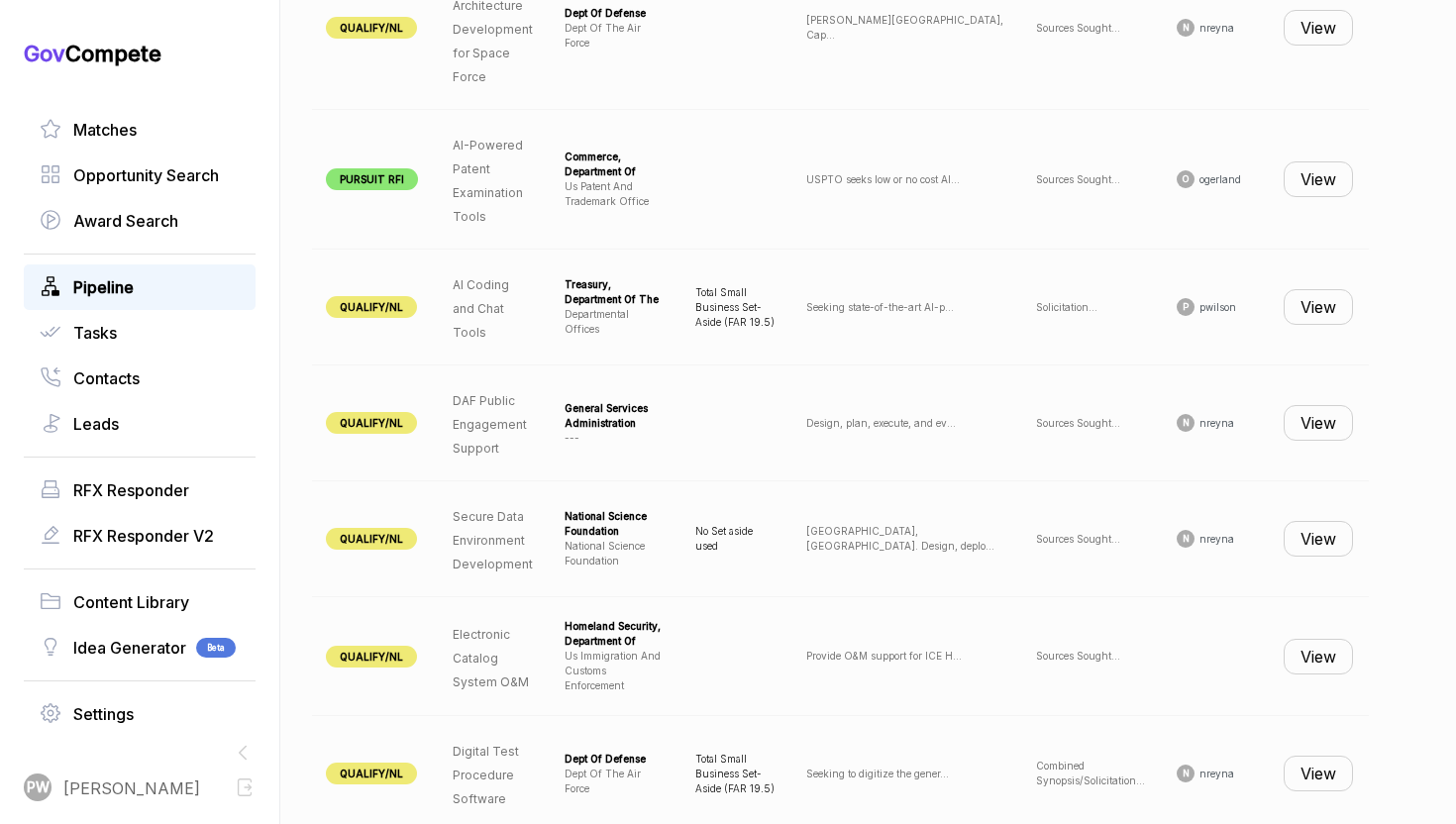 click on "View" at bounding box center [1318, 307] 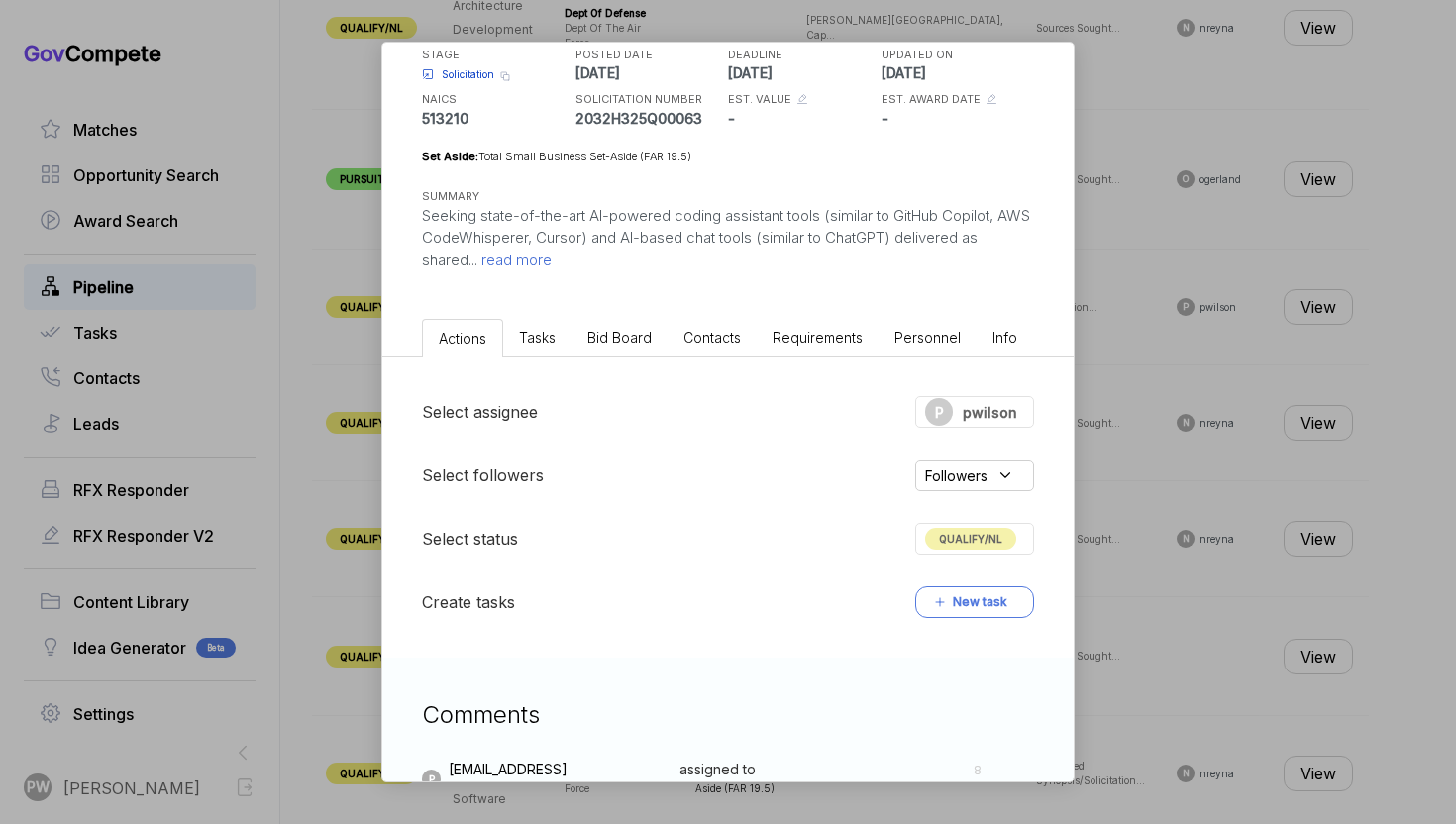 scroll, scrollTop: 0, scrollLeft: 0, axis: both 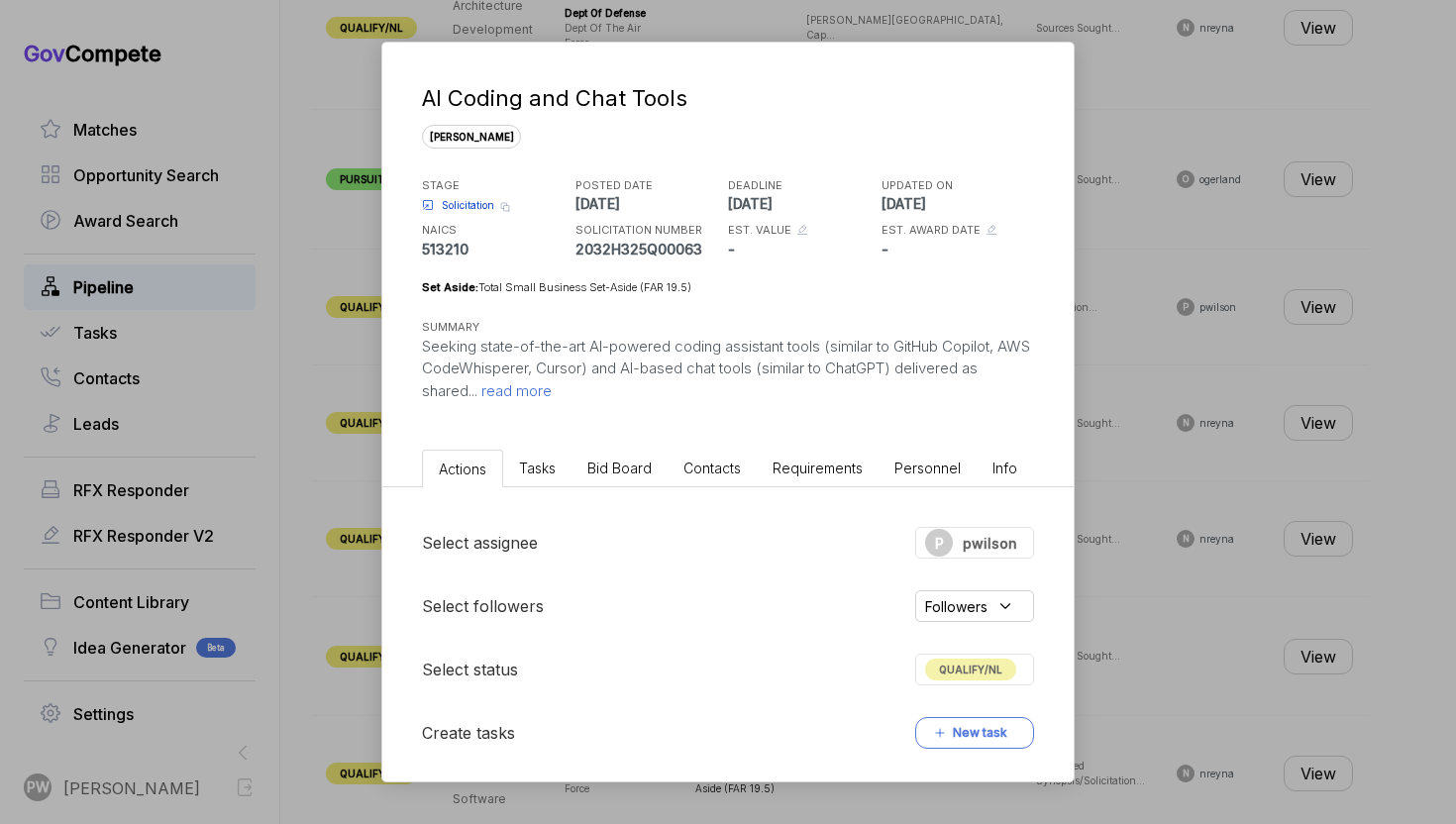 click on "read more" at bounding box center (514, 390) 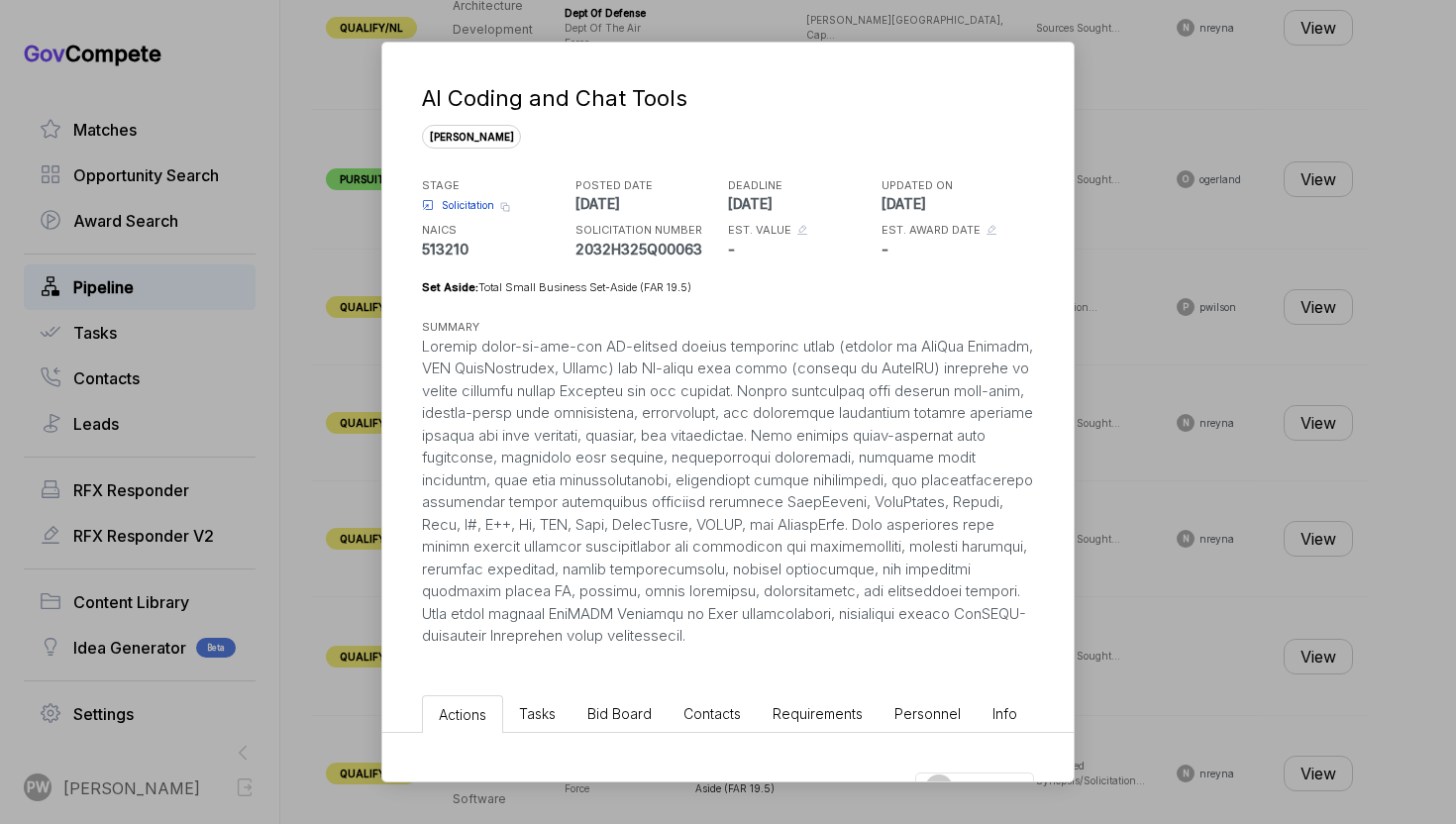 click on "Solicitation" at bounding box center (468, 205) 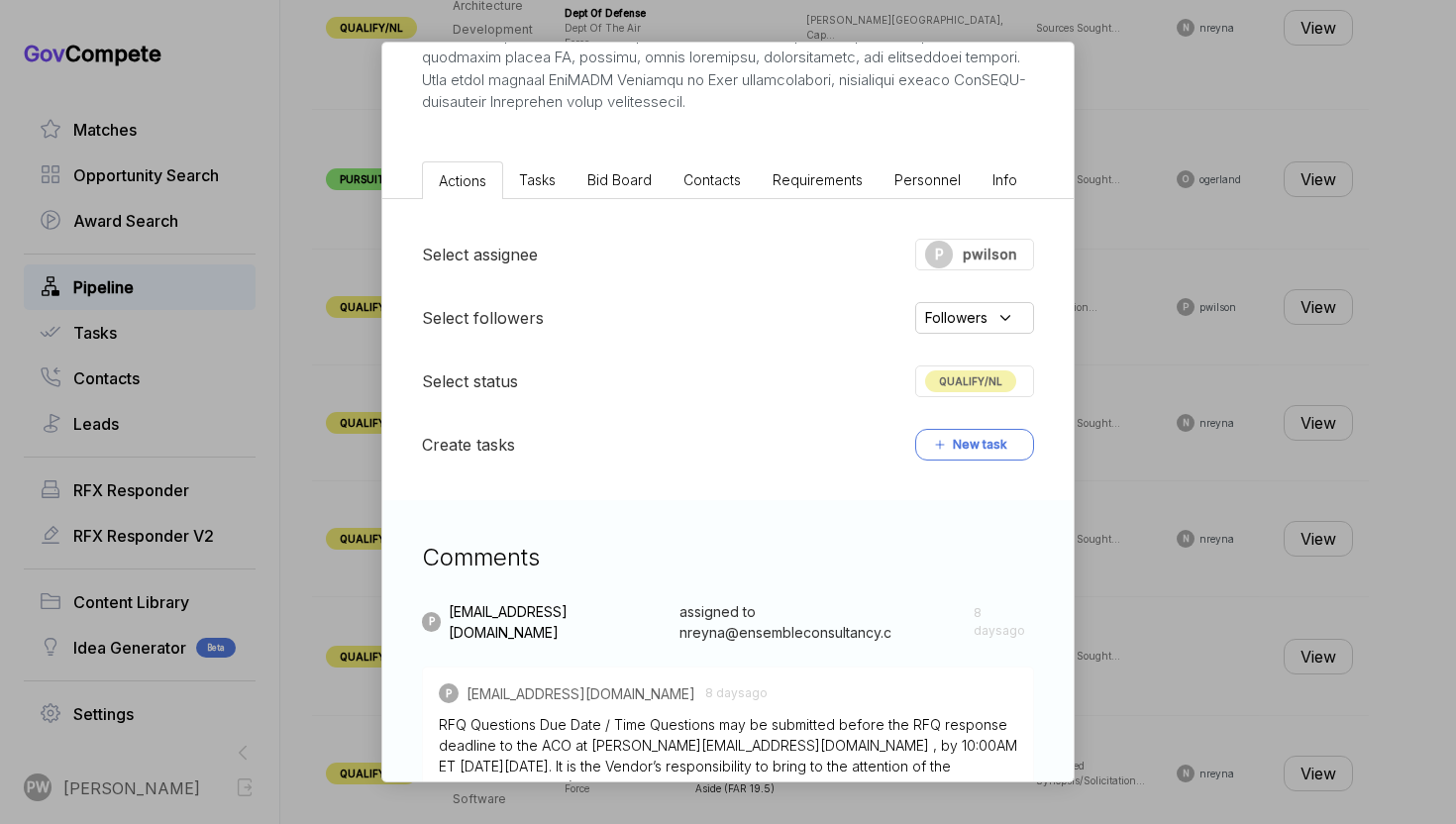 scroll, scrollTop: 498, scrollLeft: 0, axis: vertical 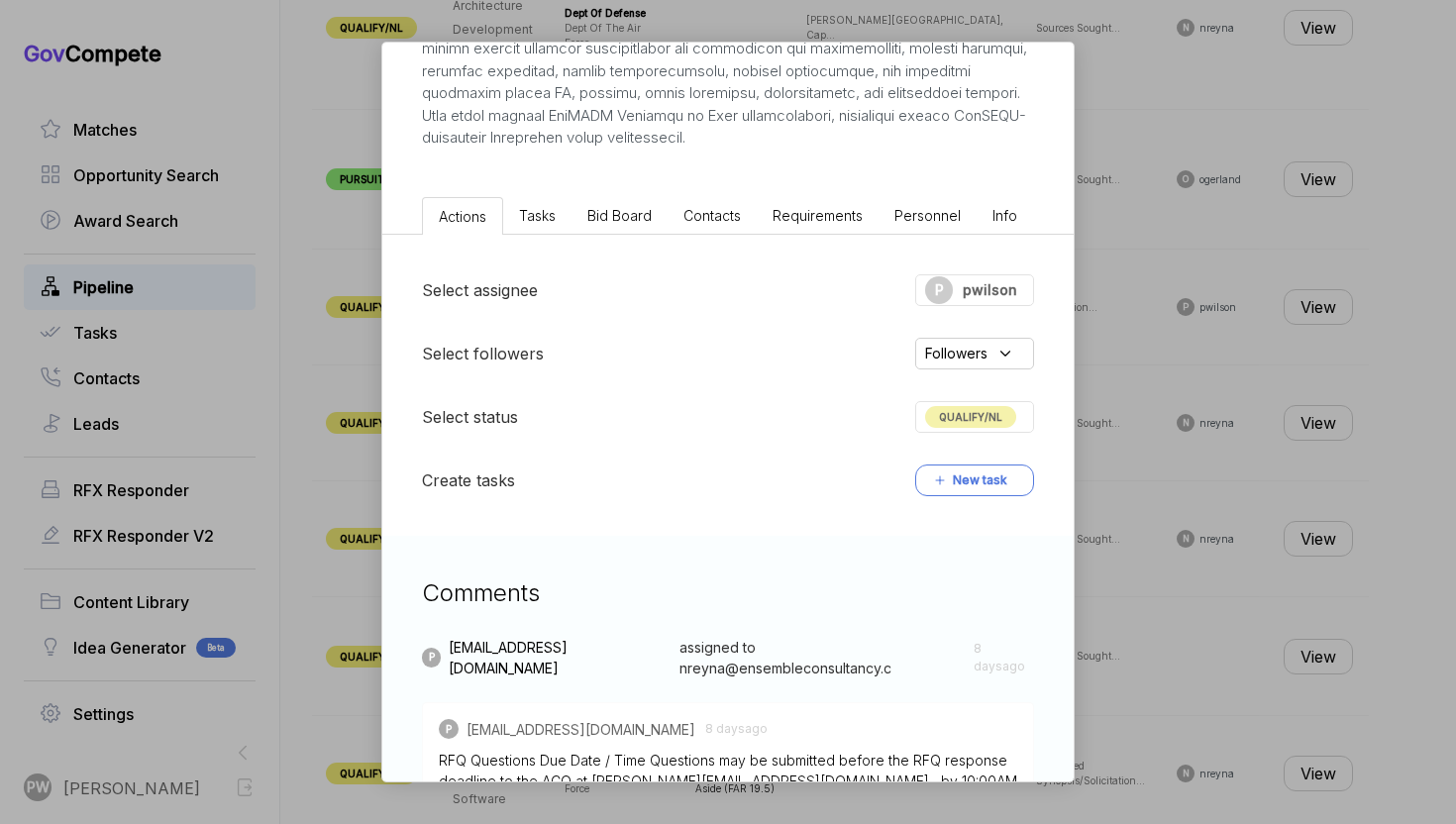 click on "QUALIFY/NL" at bounding box center (971, 417) 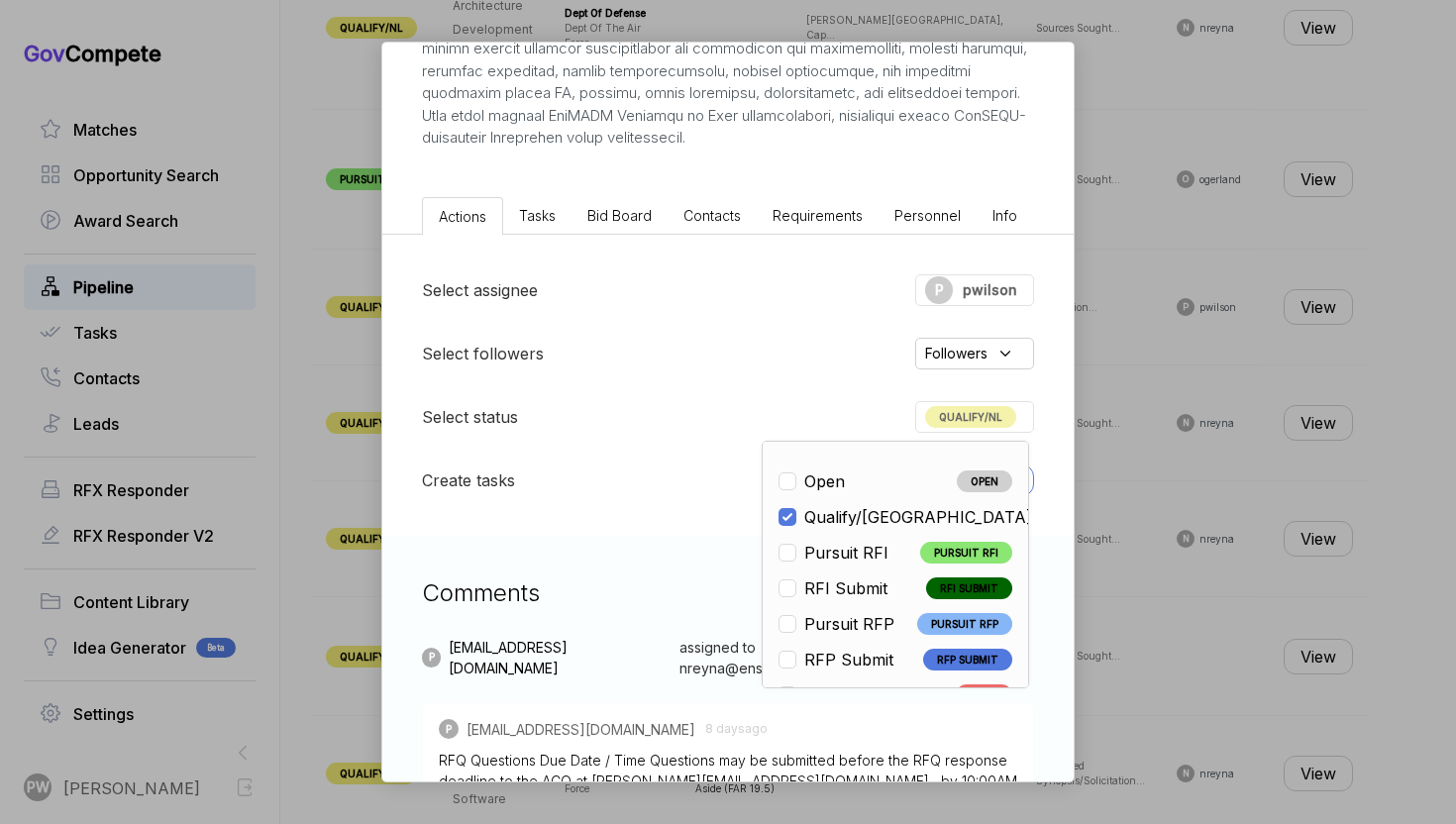 scroll, scrollTop: 464, scrollLeft: 0, axis: vertical 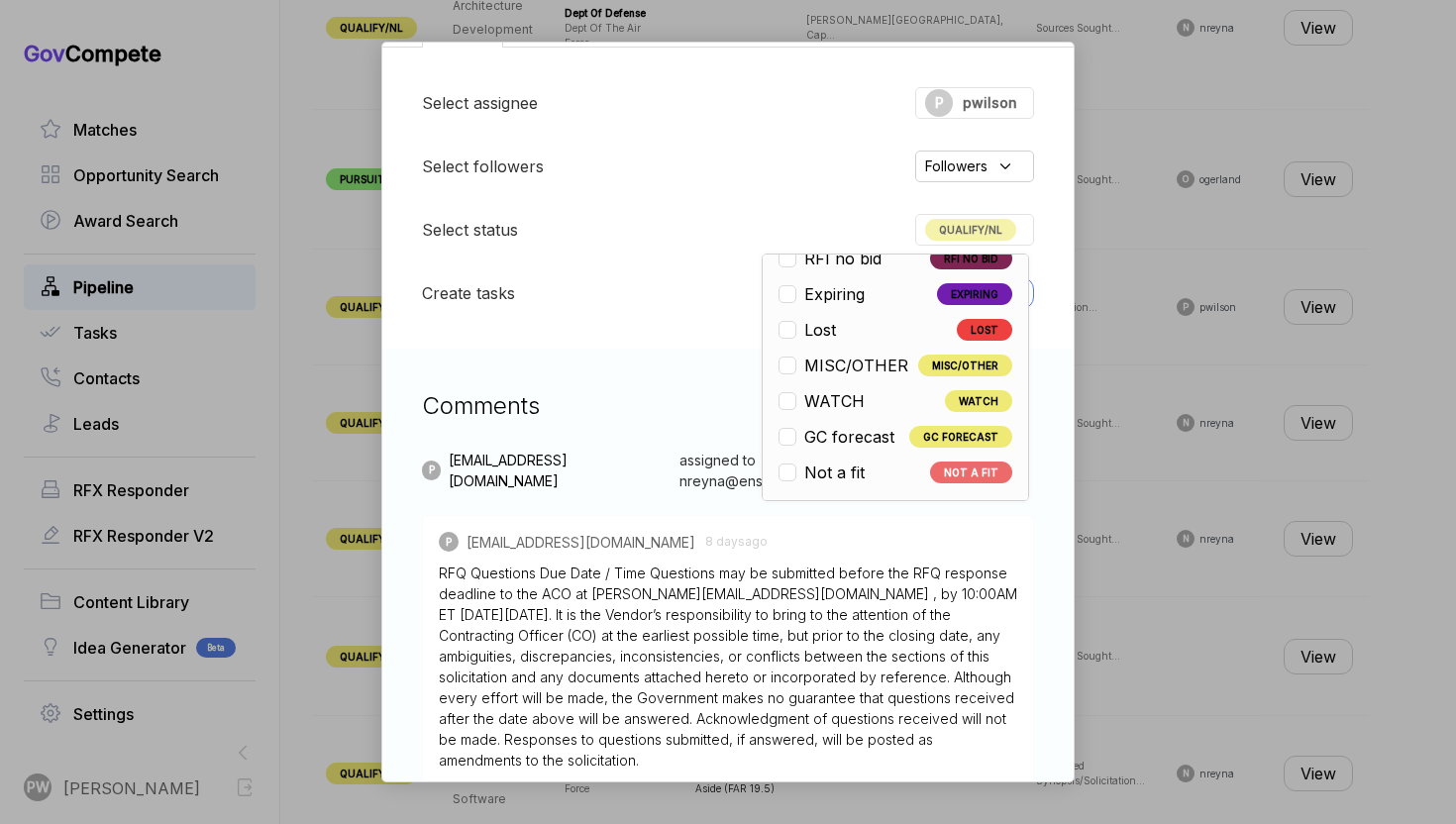 click on "Not a fit NOT A FIT" at bounding box center [895, 472] 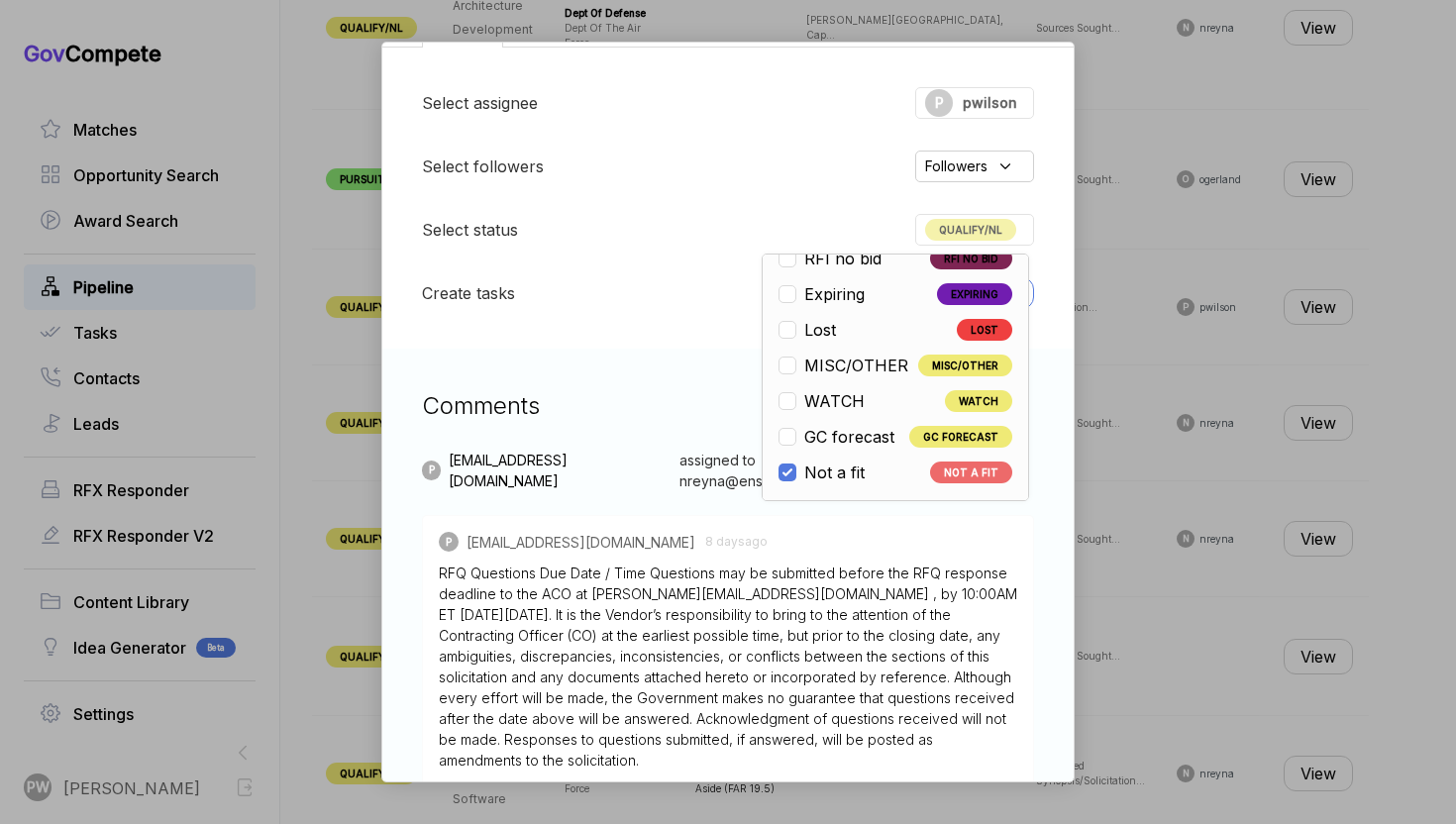 checkbox on "false" 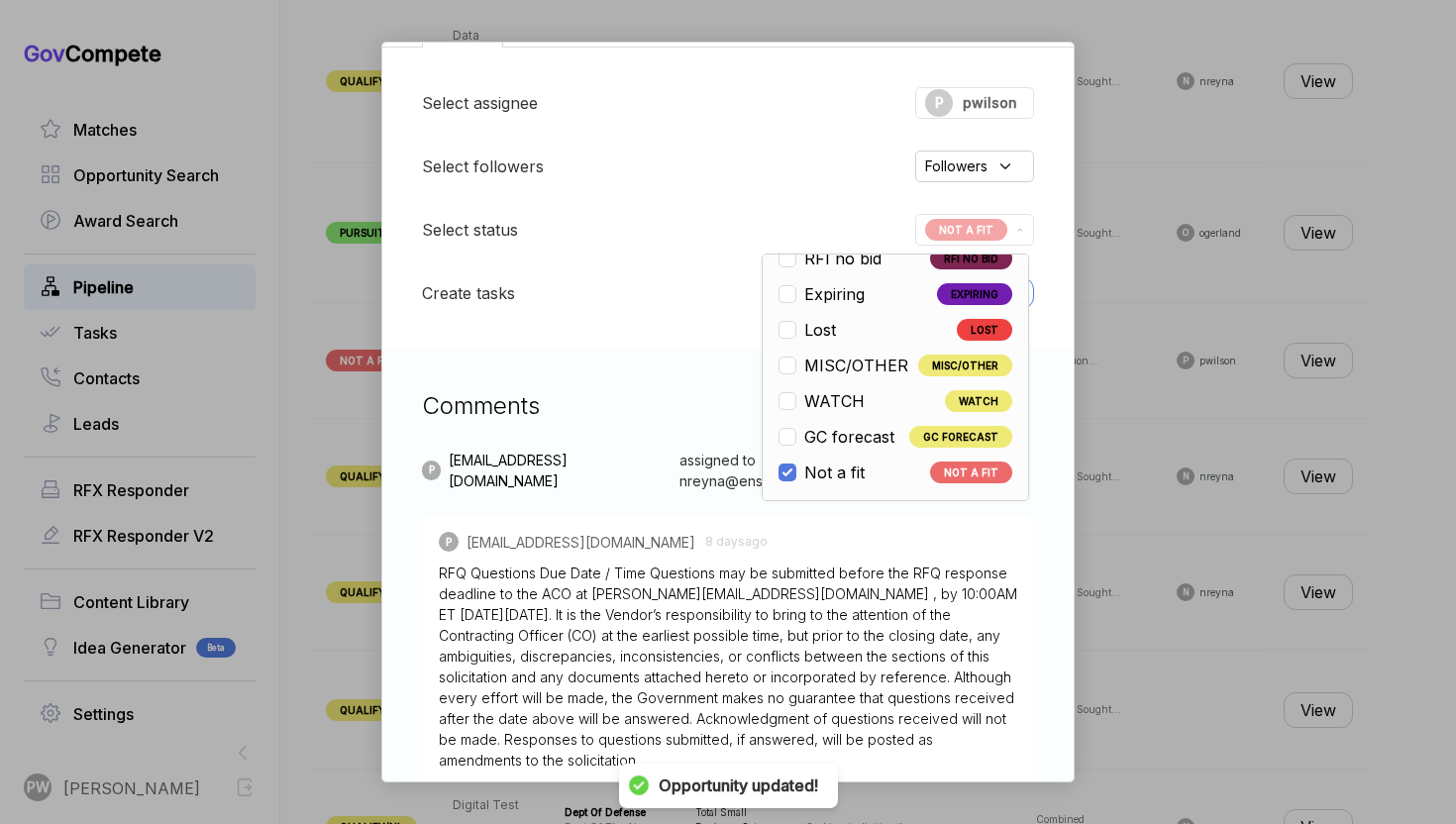 click on "AI Coding and Chat Tools sam STAGE Solicitation Copy link POSTED DATE 2025-06-25 DEADLINE 2025-07-11 UPDATED ON 2025-06-26 NAICS 513210 SOLICITATION NUMBER 2032H325Q00063 EST. VALUE - EST. AWARD DATE - Set Aside:  Total Small Business Set-Aside (FAR 19.5) SUMMARY Actions Tasks Bid Board Contacts Requirements Personnel Info Select assignee   P pwilson Select followers Followers Select status   NOT A FIT Open OPEN Qualify/NL QUALIFY/NL Pursuit RFI PURSUIT RFI RFI Submit RFI SUBMIT Pursuit RFP PURSUIT RFP RFP Submit RFP SUBMIT ESL Q ESL Q ESL P ESL P ESL S ESL S Nego/award NEGO/AWARD InactiveRFI INACTIVERFI 4cast RFP 4CAST RFP RFI no bid RFI NO BID Expiring EXPIRING Lost LOST MISC/OTHER MISC/OTHER WATCH WATCH GC forecast GC FORECAST Not a fit NOT A FIT Create tasks  New task   Comments P pwilson@ensembleconsultancy.com assigned to nreyna@ensembleconsultancy.c 8 days  ago P pwilson@ensembleconsultancy.com 8 days  ago Delete P pwilson@ensembleconsultancy.com 8 days  ago Delete P pwilson@ensembleconsultancy.com P" at bounding box center (728, 412) 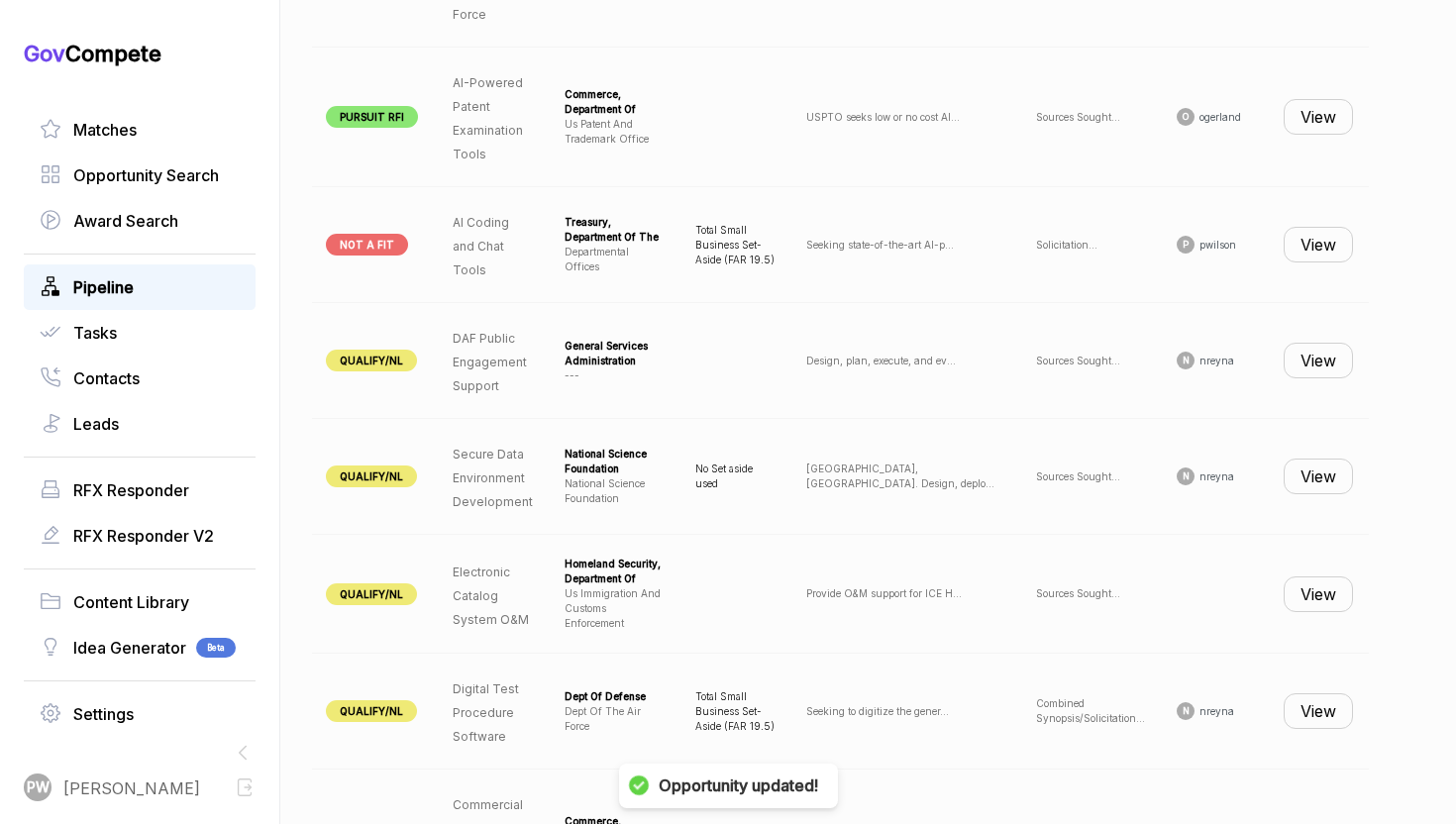 scroll, scrollTop: 1114, scrollLeft: 0, axis: vertical 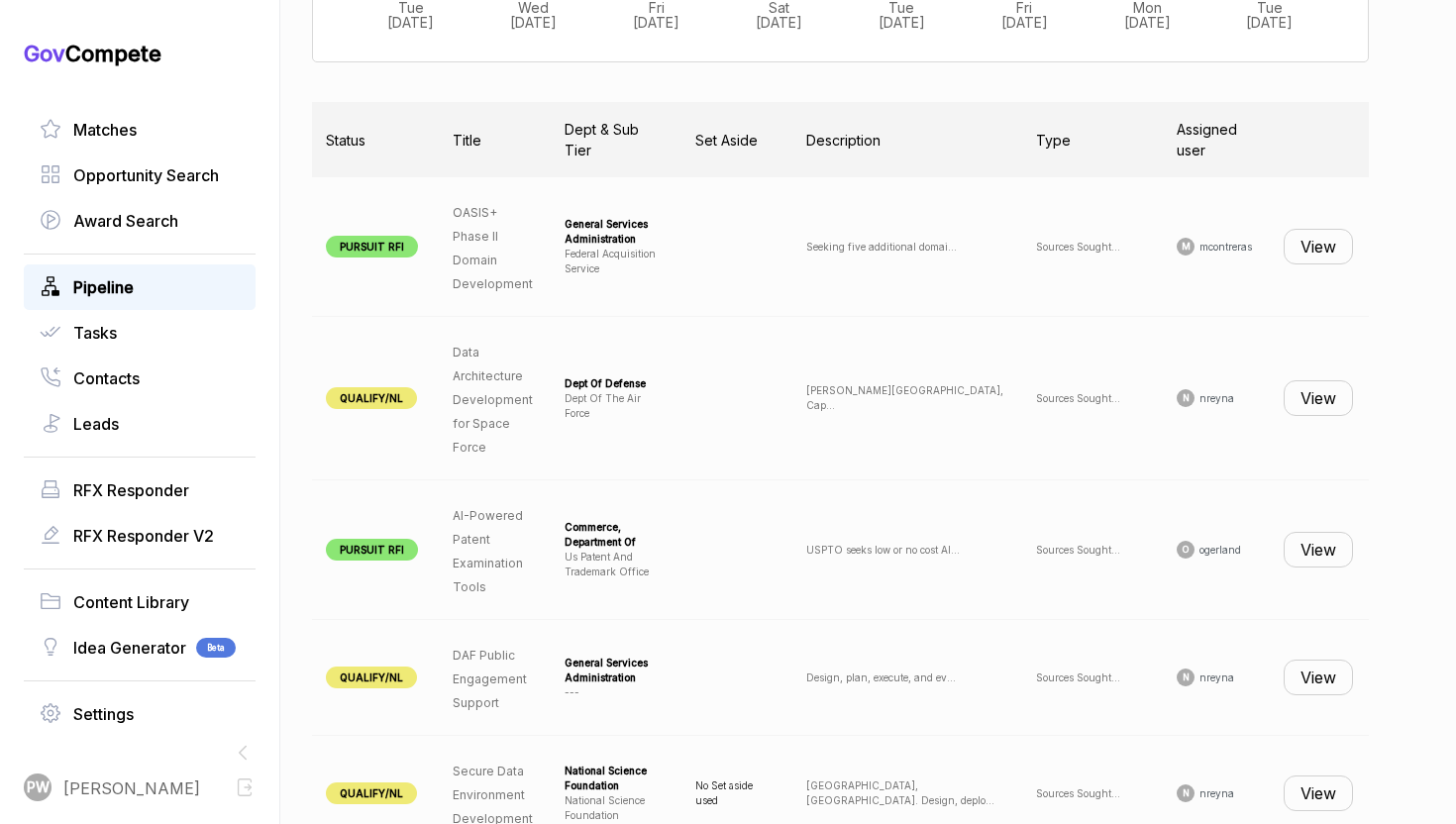 click on "View" at bounding box center (1318, 398) 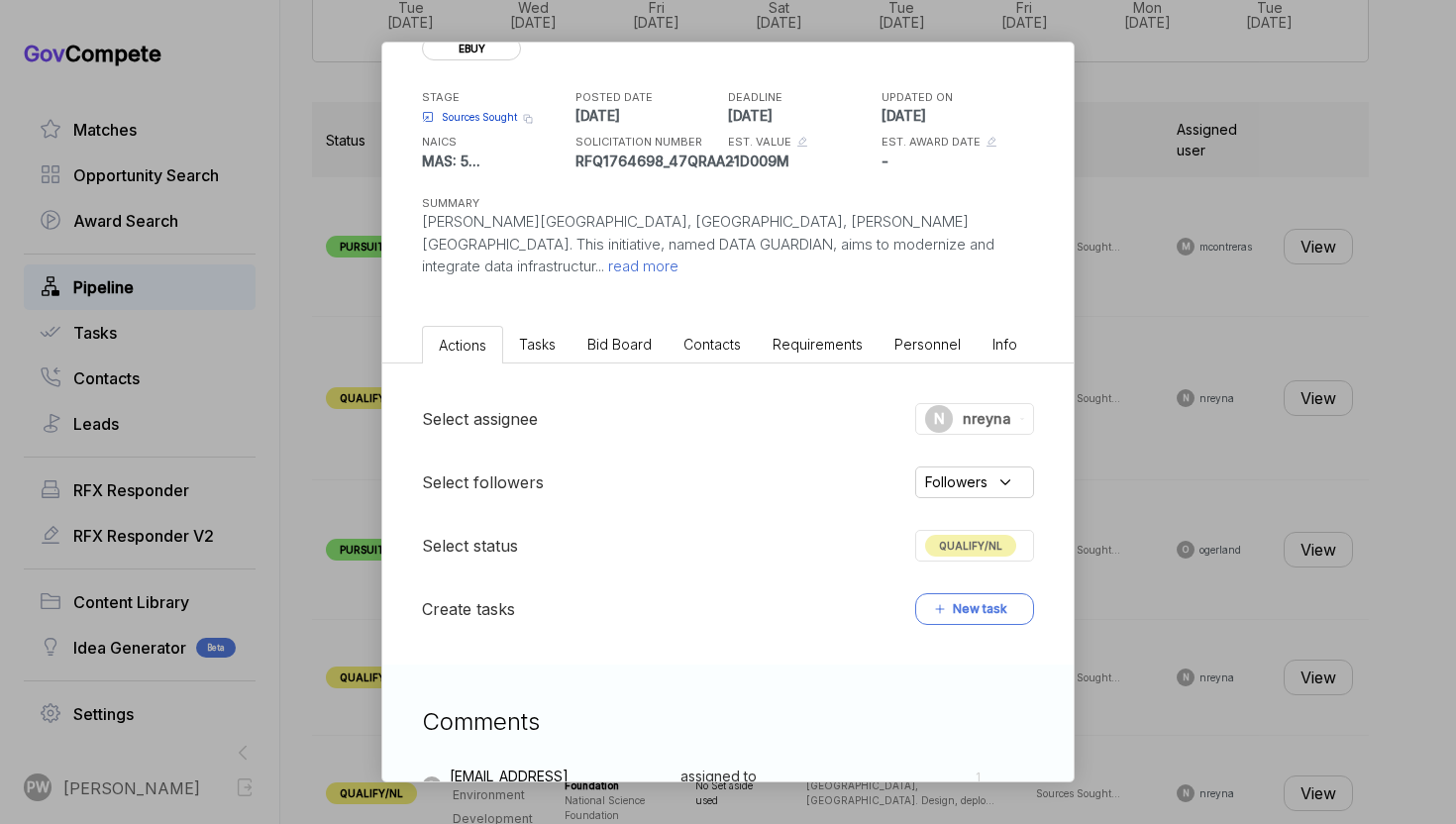 scroll, scrollTop: 0, scrollLeft: 0, axis: both 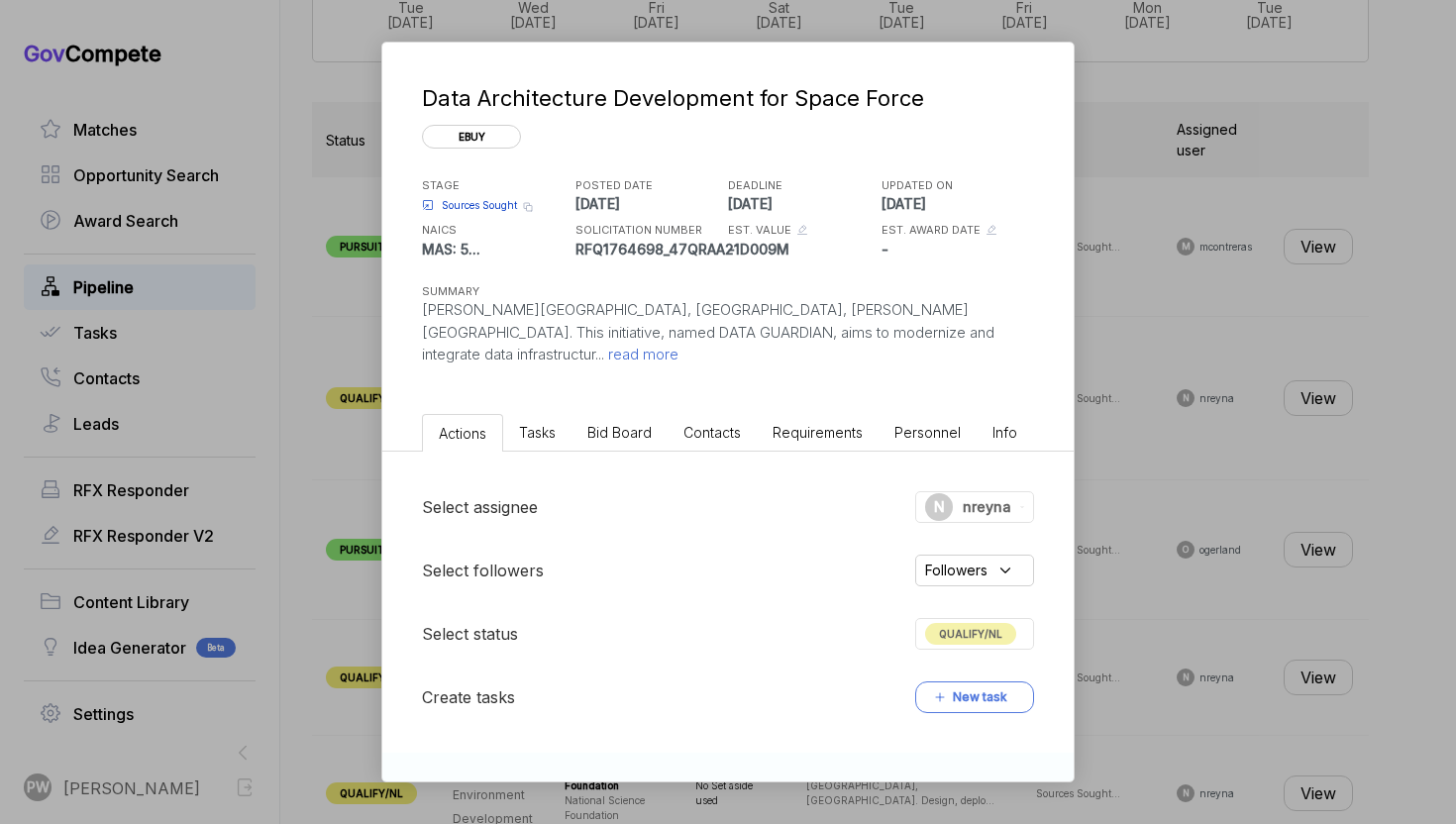 click on "Data Architecture Development for Space Force ebuy STAGE Sources Sought Copy link POSTED DATE [DATE] DEADLINE [DATE] UPDATED ON [DATE] NAICS MAS: 54151S
MAS: 518210ERM MAS: 5 ... SOLICITATION NUMBER RFQ1764698_47QRAA21D009M EST. VALUE - EST. AWARD DATE - SUMMARY  [PERSON_NAME][GEOGRAPHIC_DATA], [GEOGRAPHIC_DATA], [PERSON_NAME][GEOGRAPHIC_DATA]. This initiative, named DATA GUARDIAN, aims to modernize and integrate data infrastructur ...   read more" at bounding box center [728, 224] 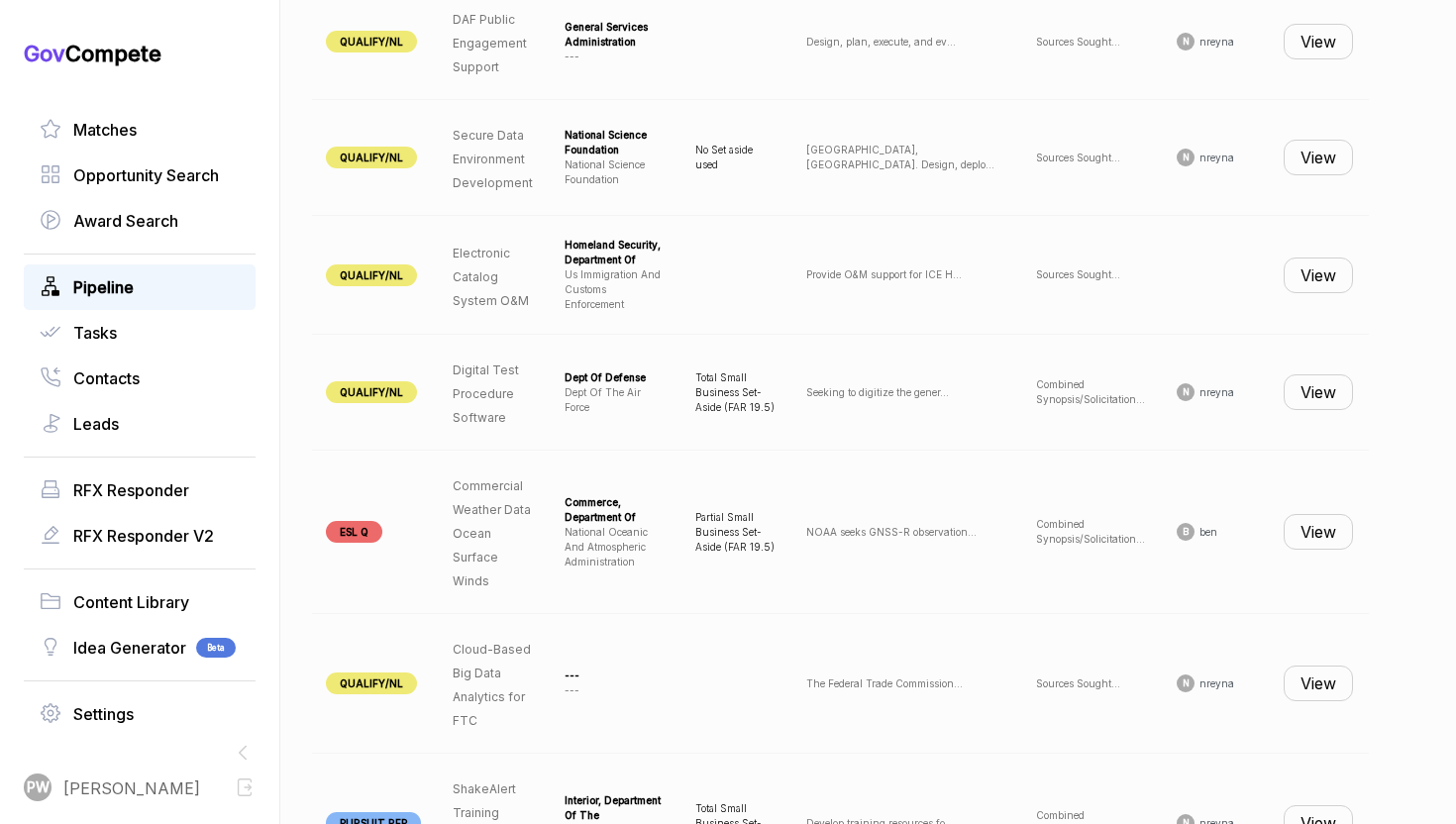 scroll, scrollTop: 1320, scrollLeft: 0, axis: vertical 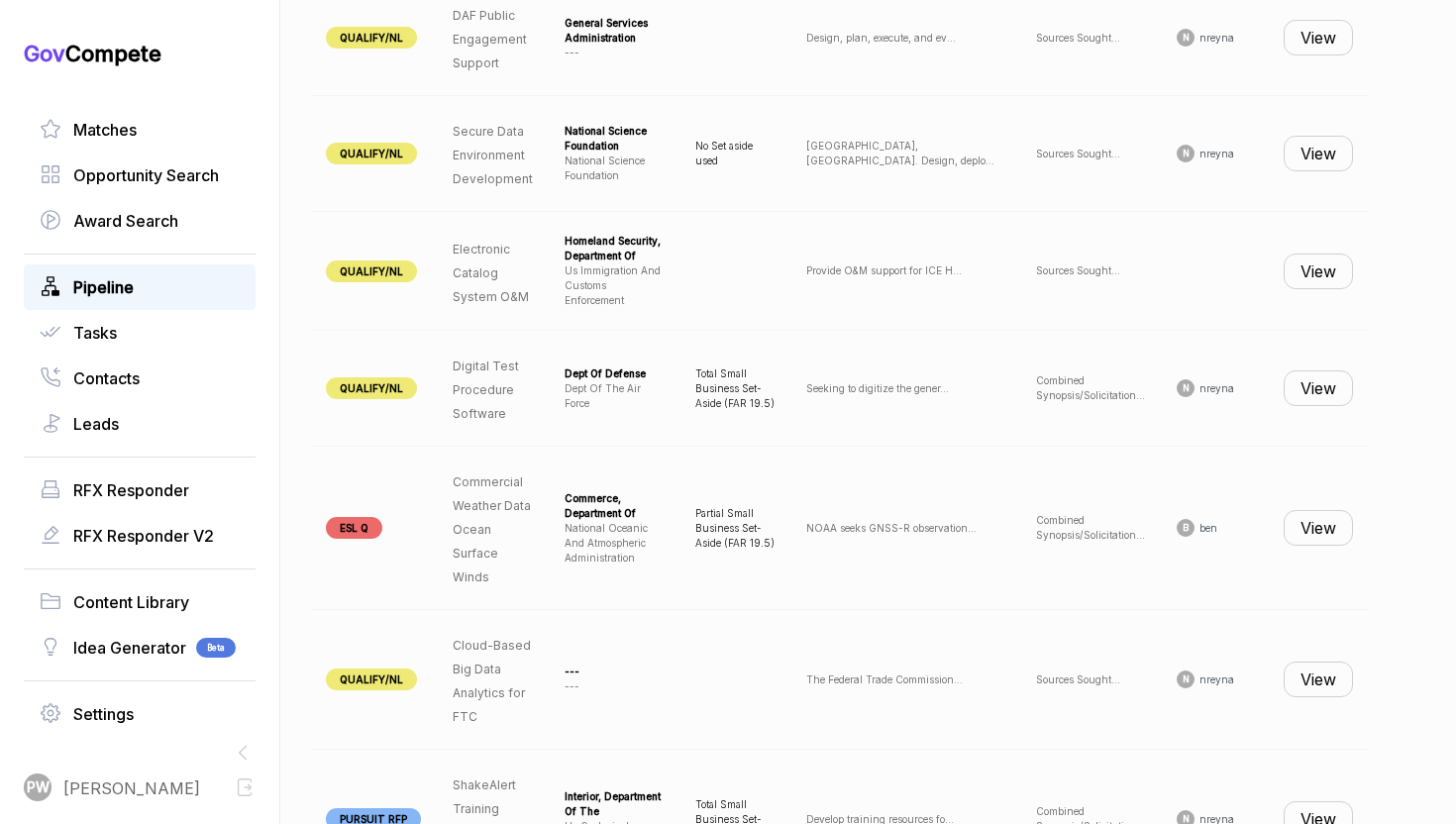 click on "View" at bounding box center (1318, 388) 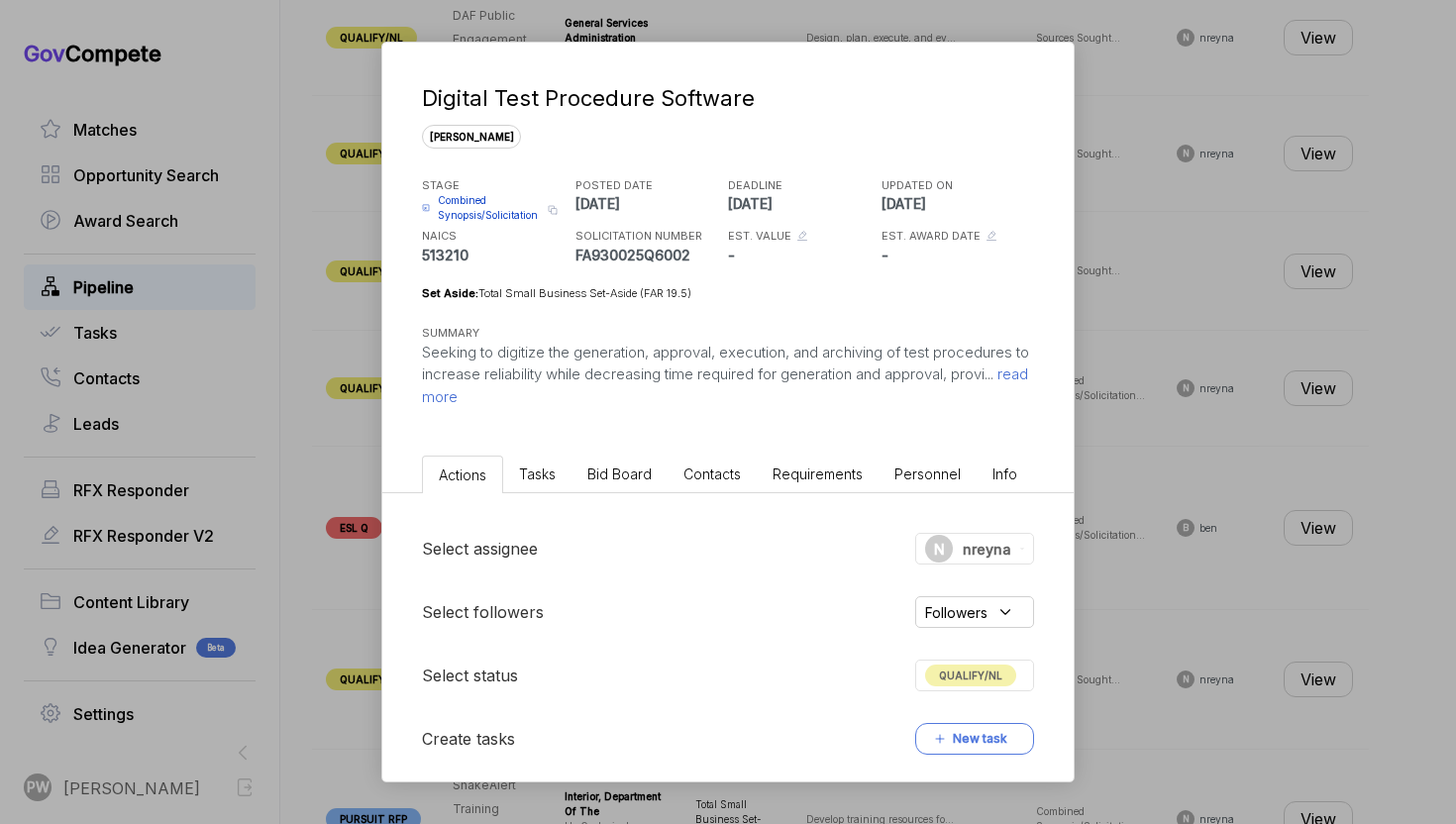click on "Seeking to digitize the generation, approval, execution, and archiving of test procedures to increase reliability while decreasing time required for generation and approval, provi ...   read more" at bounding box center (728, 375) 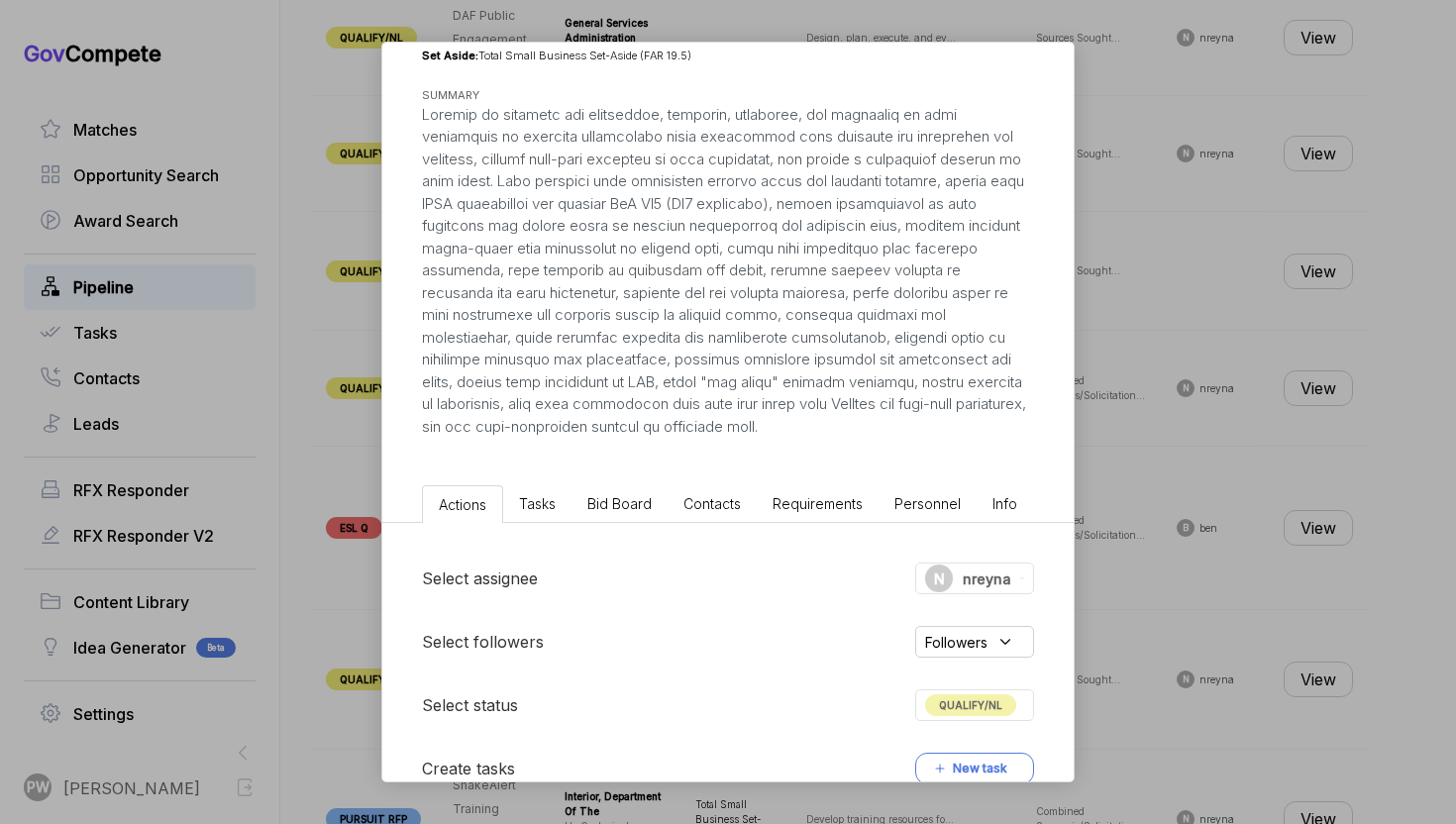 scroll, scrollTop: 276, scrollLeft: 0, axis: vertical 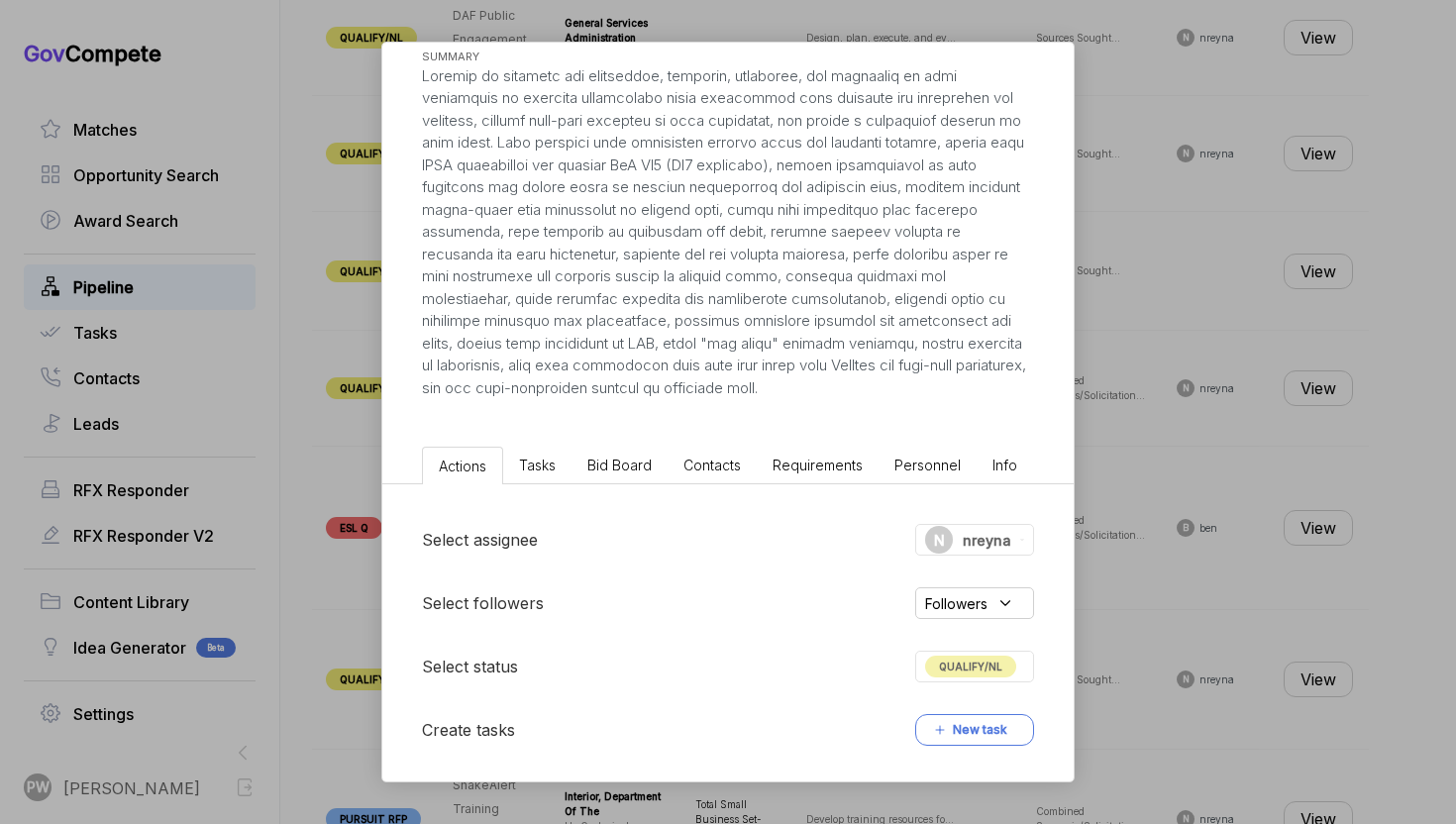 click on "Tasks" at bounding box center (537, 464) 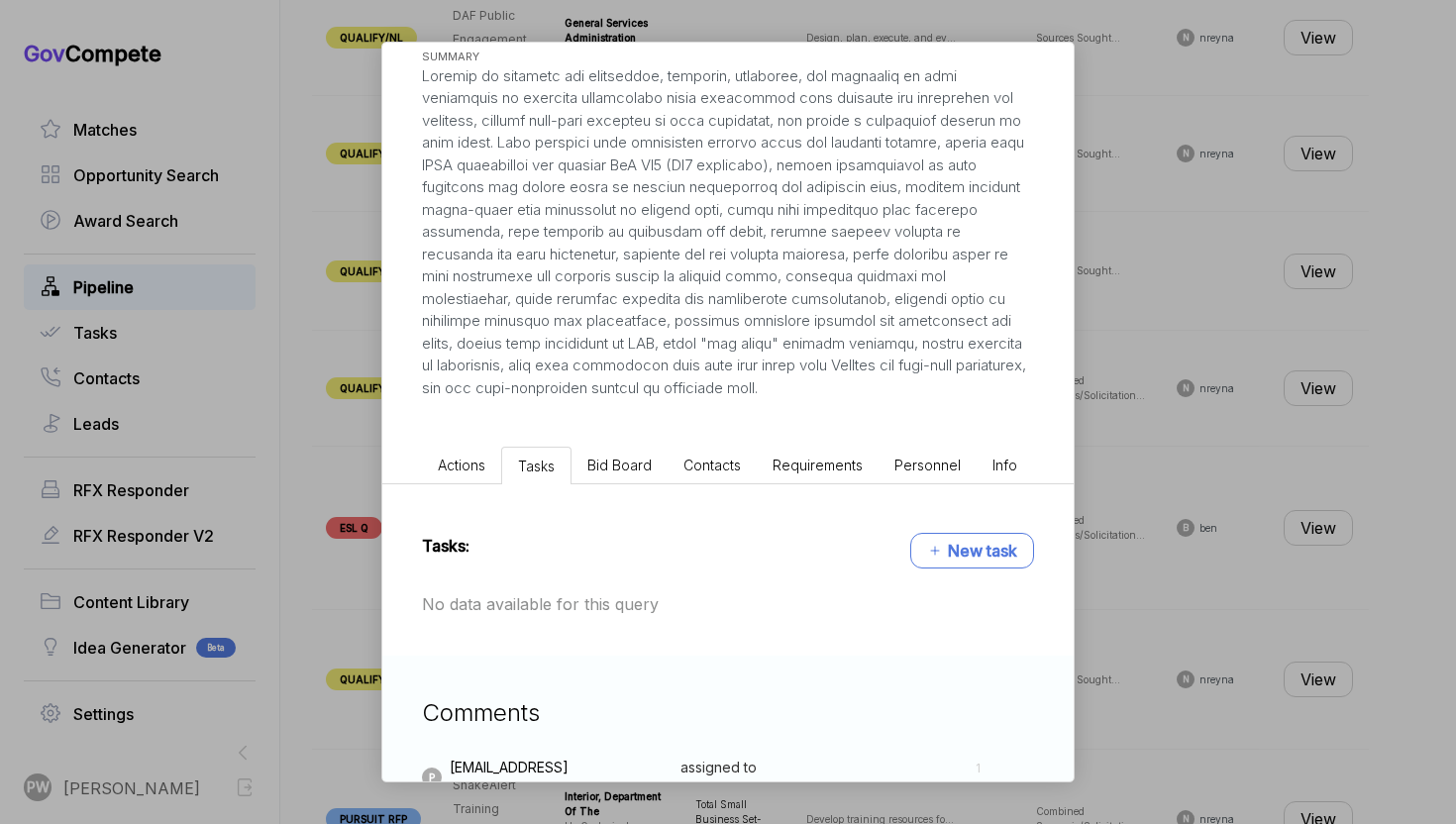 scroll, scrollTop: 644, scrollLeft: 0, axis: vertical 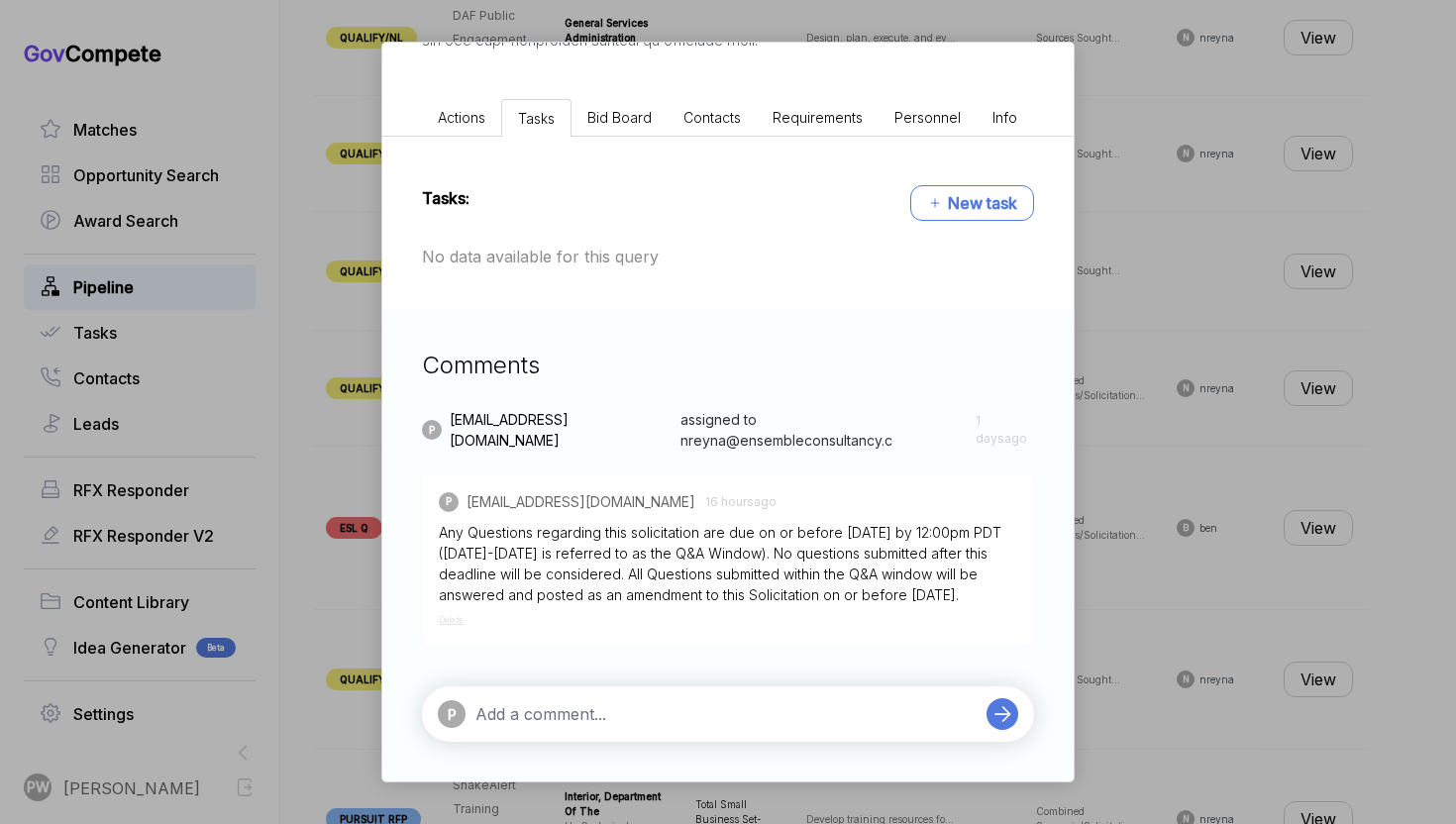 click on "Digital Test Procedure Software [PERSON_NAME] STAGE Combined Synopsis/Solicitation Copy link POSTED DATE [DATE] DEADLINE [DATE] UPDATED ON [DATE] NAICS 513210 SOLICITATION NUMBER FA930025Q6002 EST. VALUE - EST. AWARD DATE - Set Aside:  Total Small Business Set-Aside (FAR 19.5) SUMMARY Actions Tasks Bid Board Contacts Requirements Personnel Info Tasks:  New task   No data available for this query Comments P [EMAIL_ADDRESS][DOMAIN_NAME] assigned to nreyna@ensembleconsultancy.c [DATE] P [EMAIL_ADDRESS][DOMAIN_NAME] 16 hours  ago
Any Questions regarding this solicitation are due on or before [DATE] by 12:00pm PDT ([DATE]-[DATE] is referred to as the Q&A Window). No questions submitted after this deadline will be considered. All Questions submitted within the Q&A window will be answered and posted as an amendment to this Solicitation on or before [DATE].  Delete P" at bounding box center [728, 412] 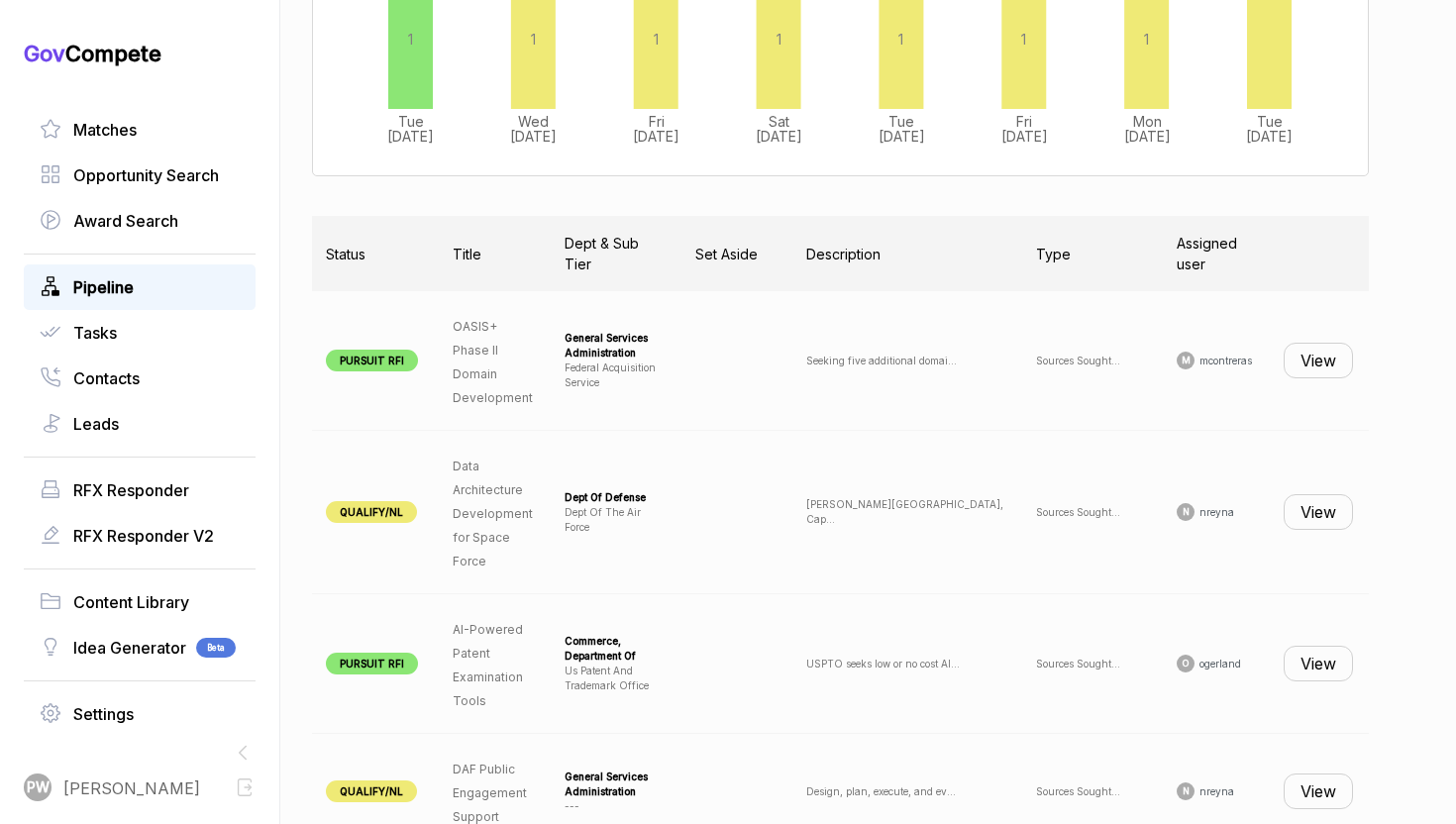 scroll, scrollTop: 0, scrollLeft: 0, axis: both 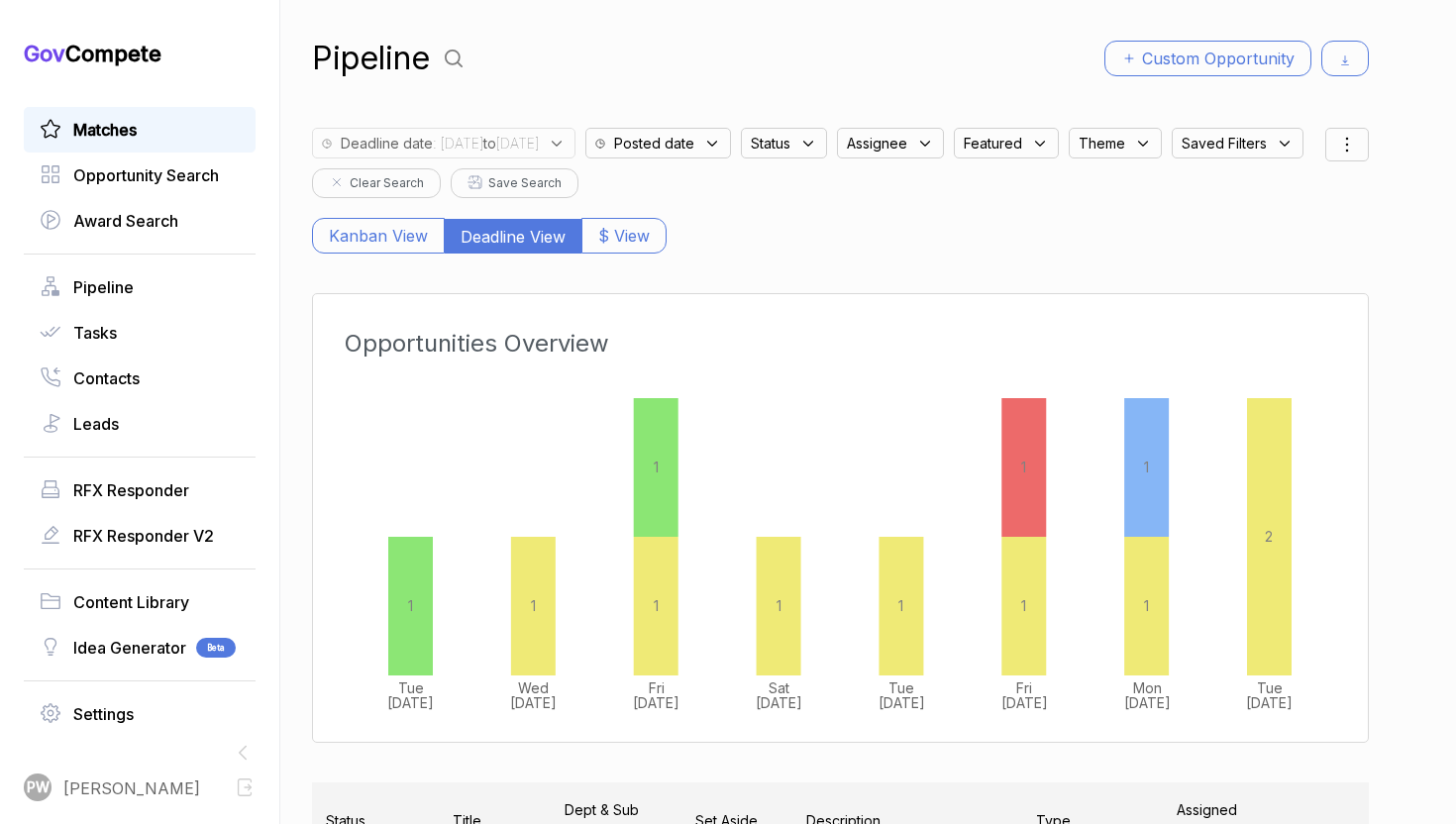 click on "Matches" at bounding box center (140, 130) 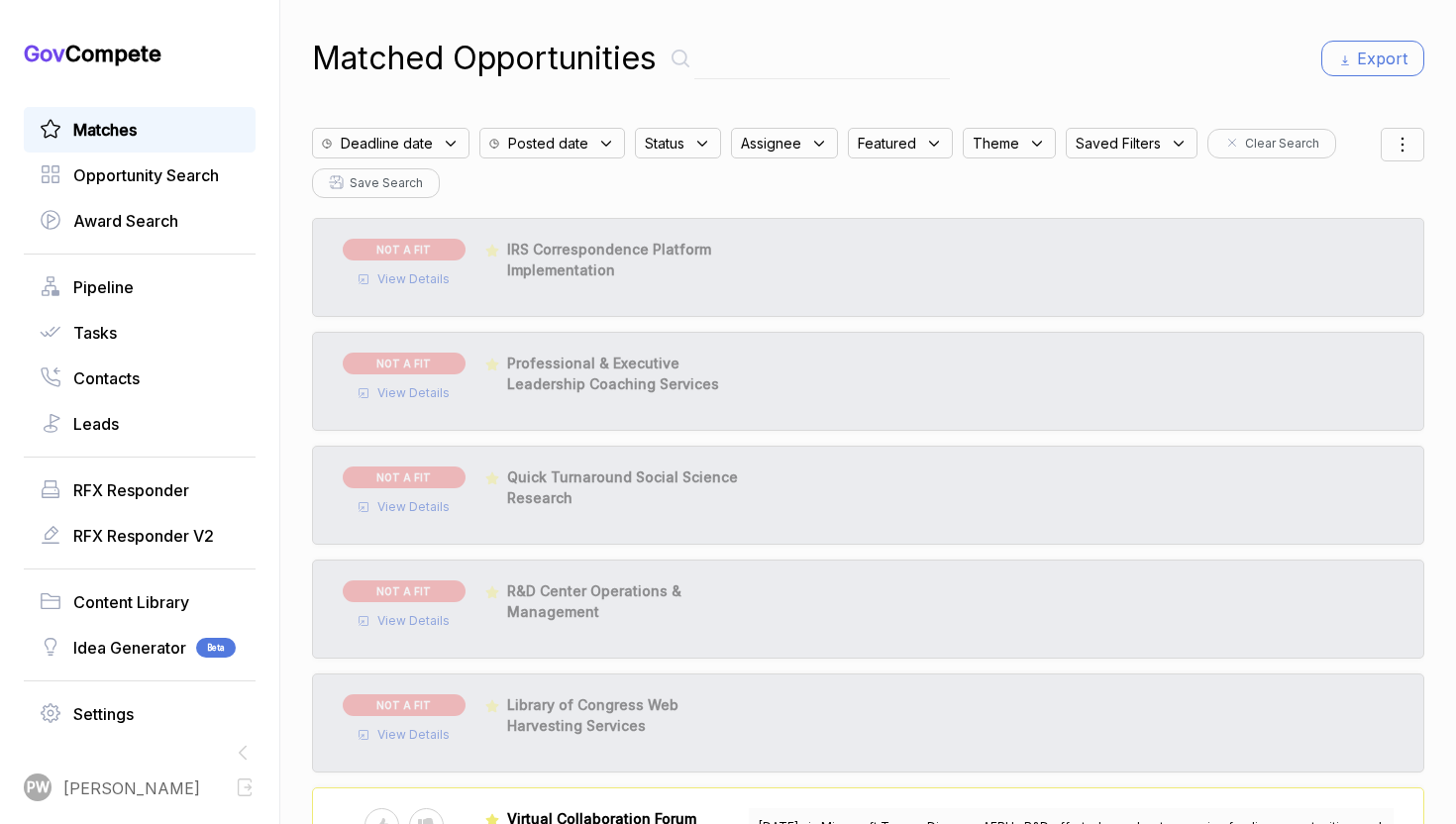 click 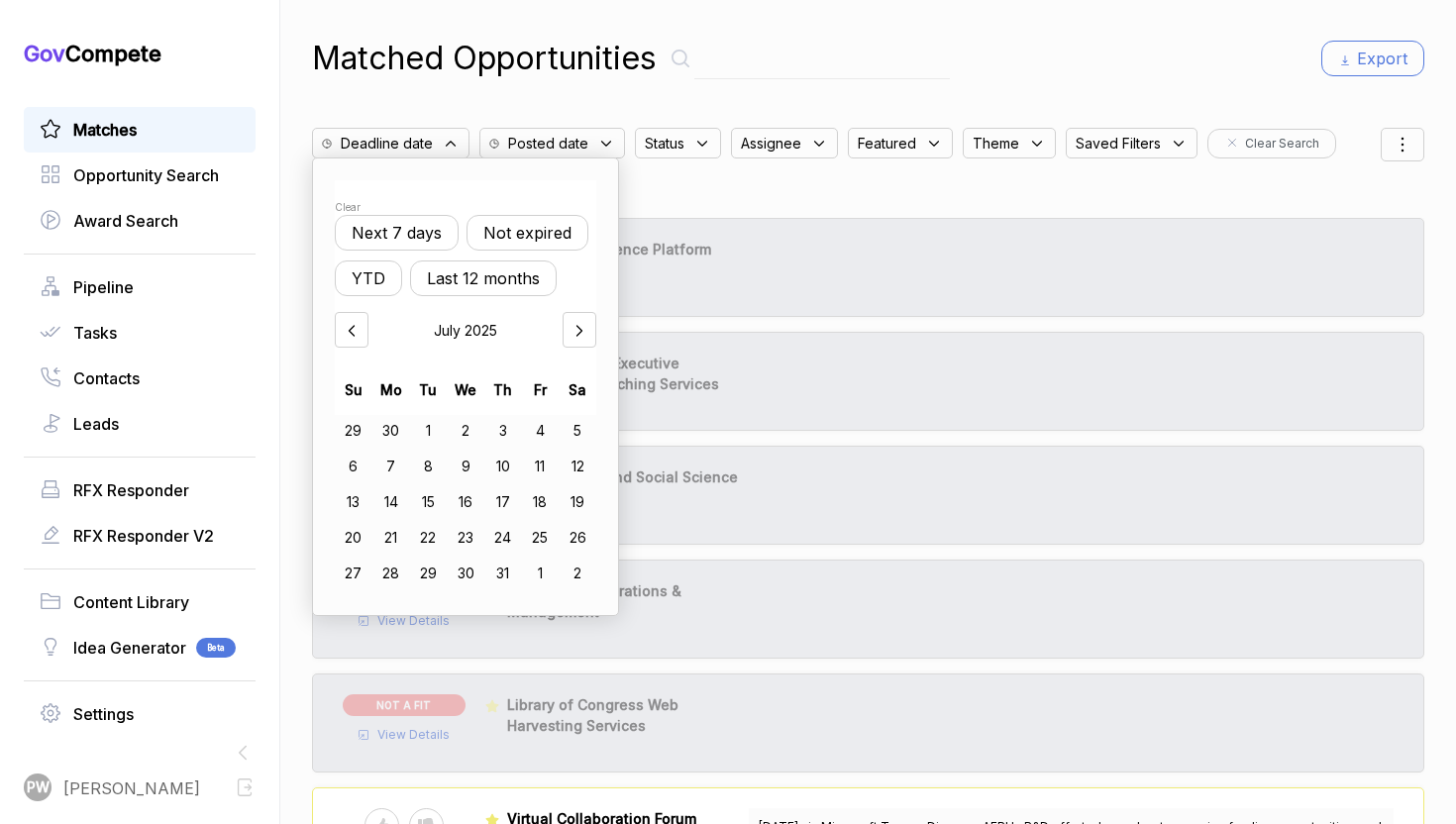 click on "Not expired" at bounding box center [527, 233] 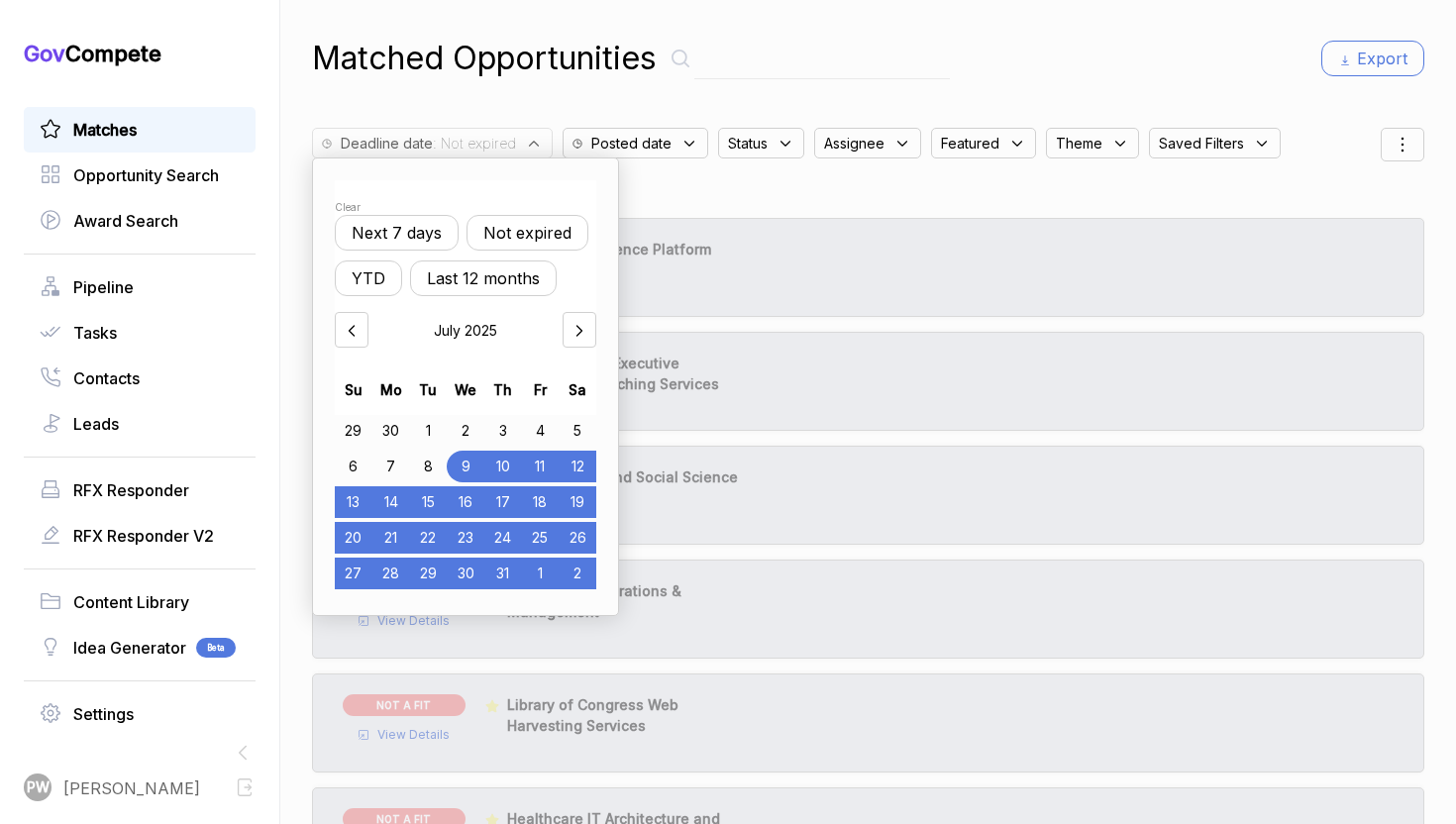 click on "Status" at bounding box center (748, 143) 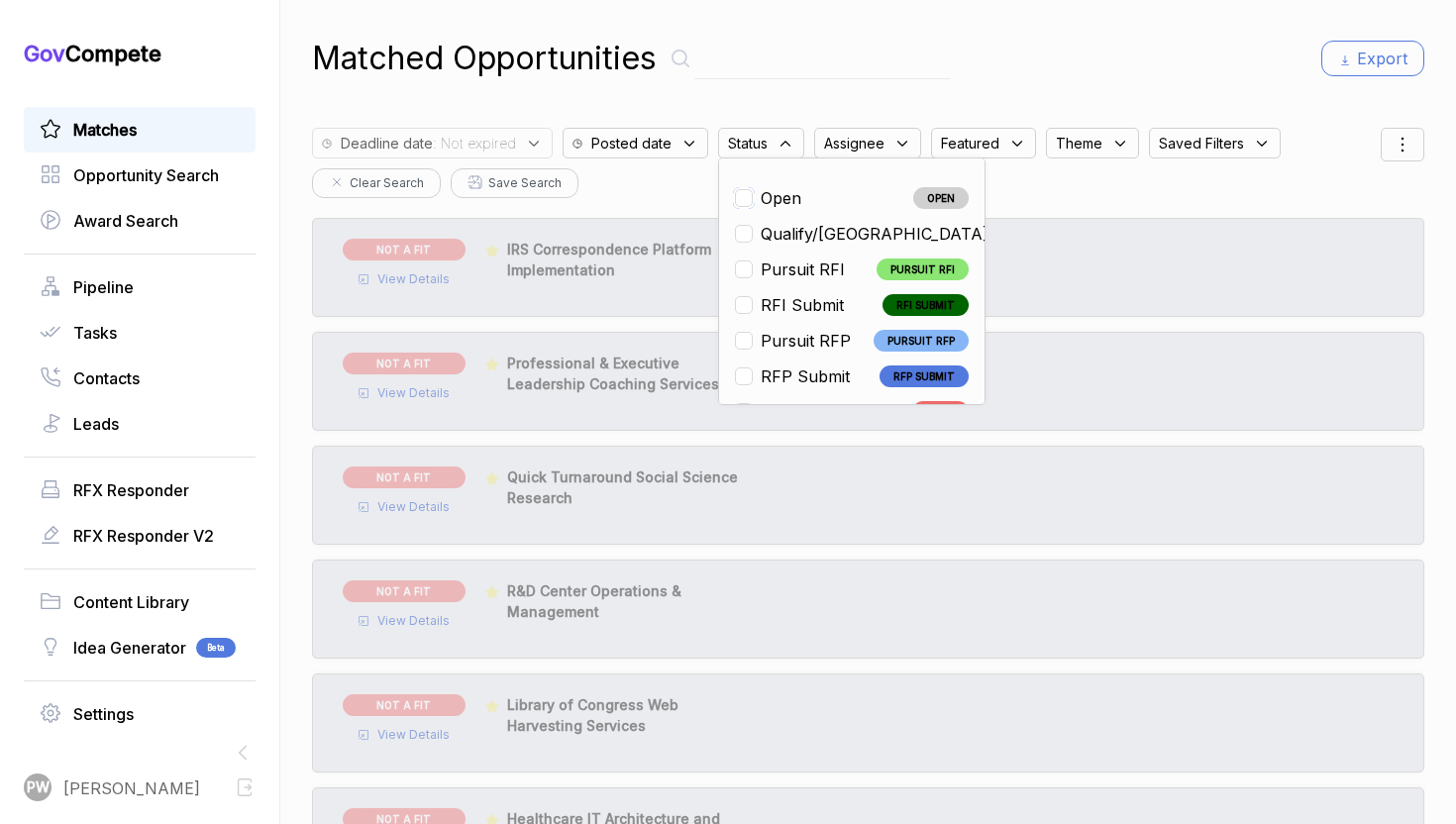 click at bounding box center (744, 198) 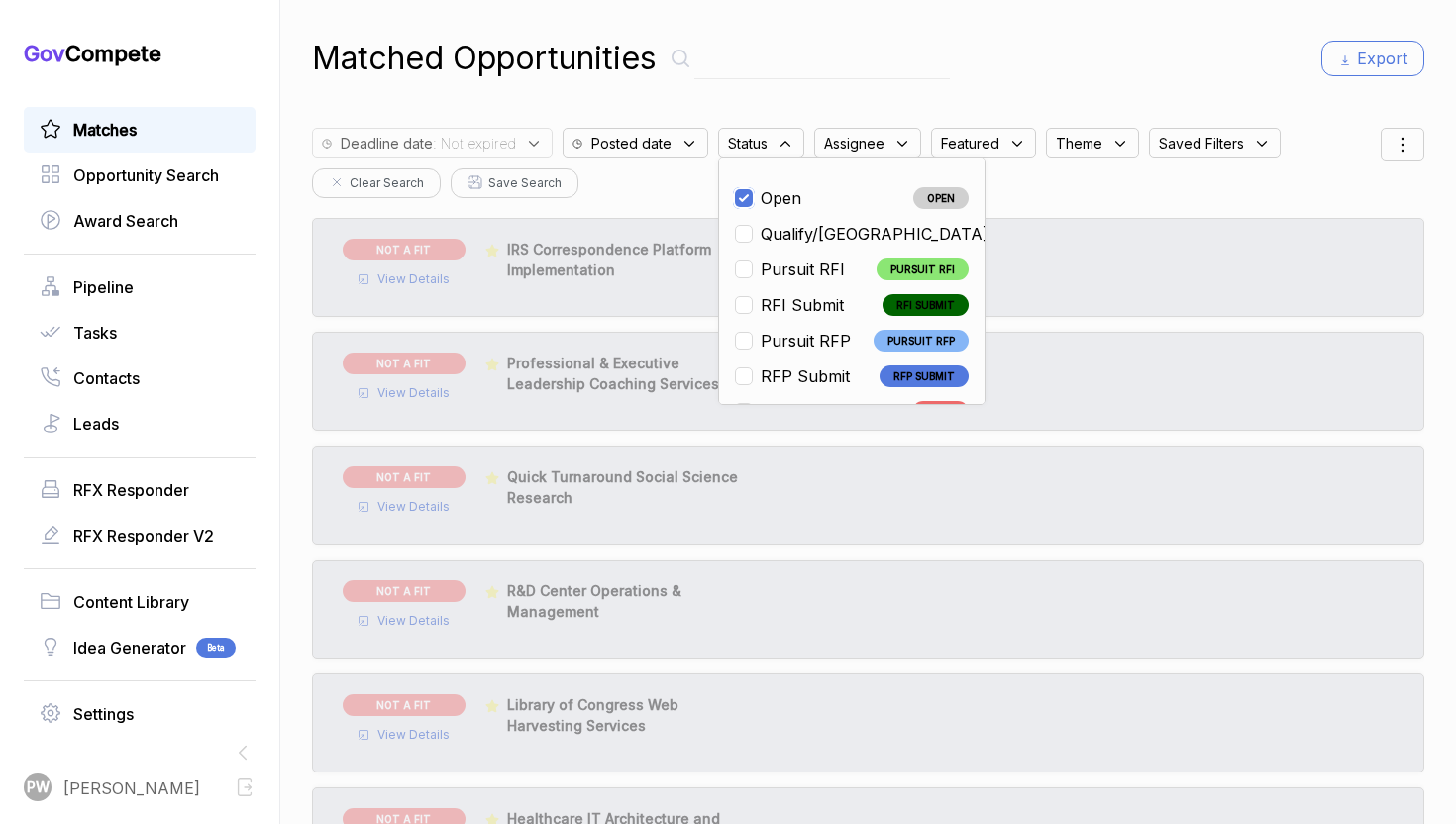 checkbox on "true" 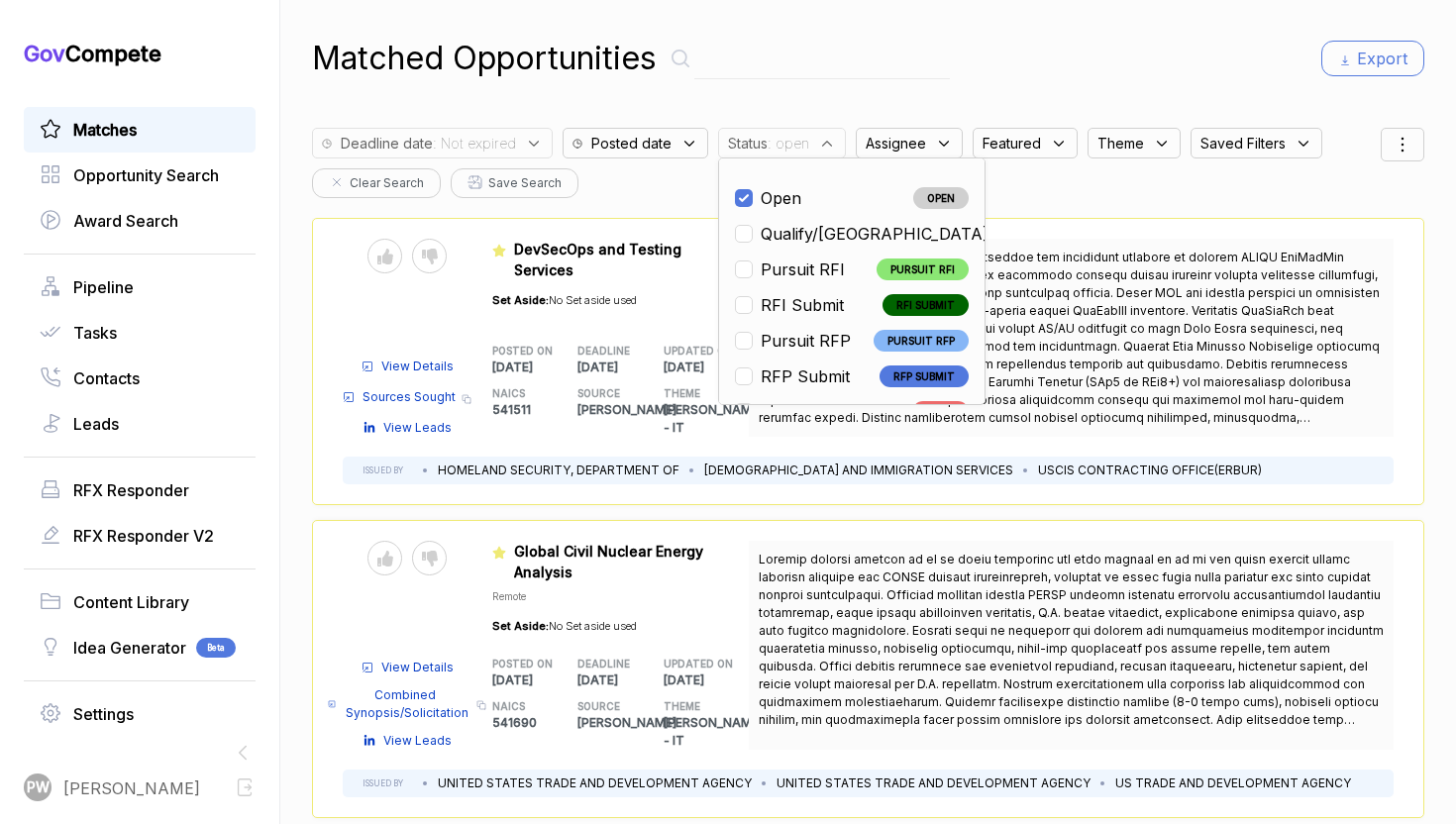 click on "Global Civil Nuclear Energy Analysis" at bounding box center [629, 562] 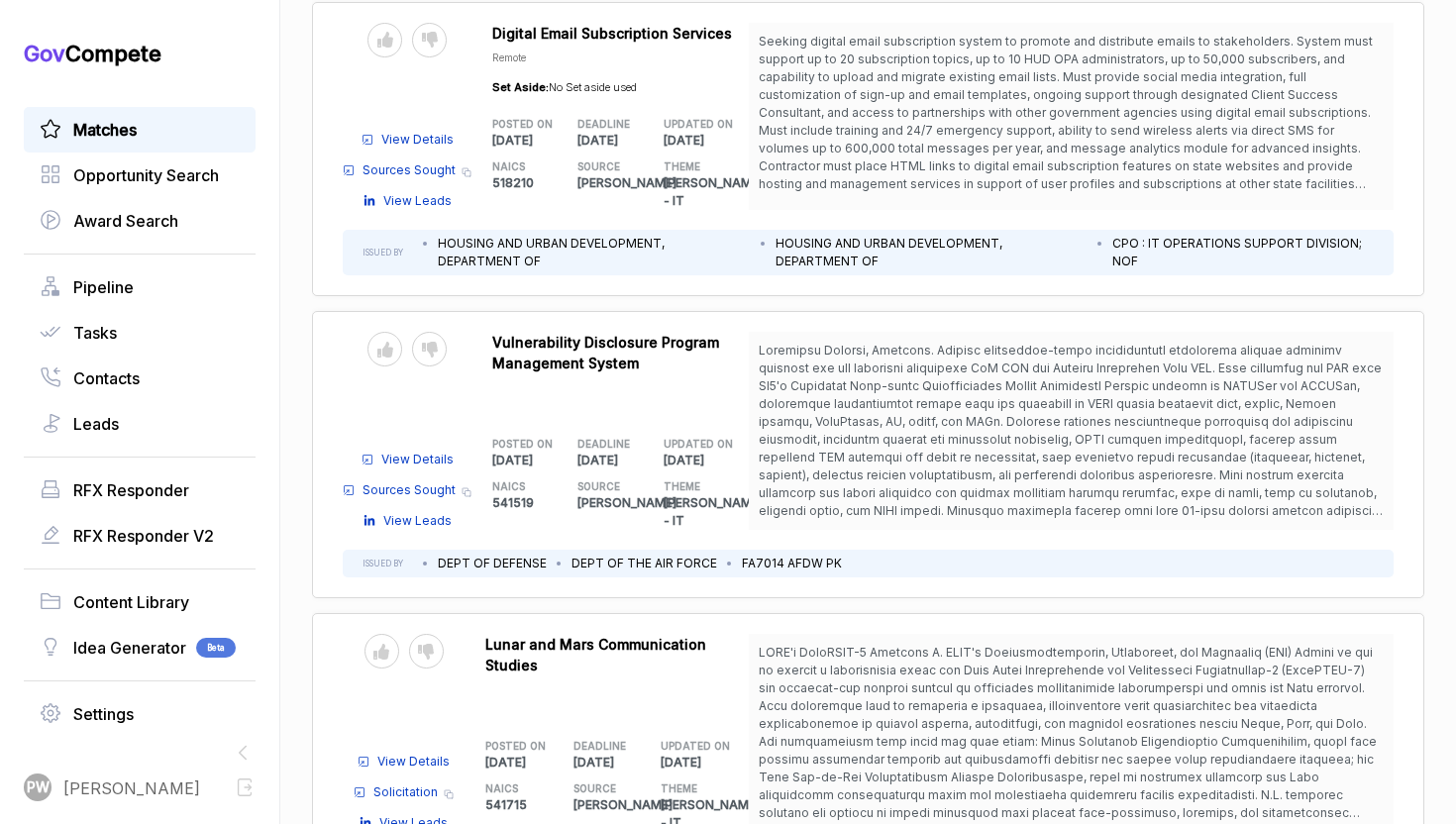 scroll, scrollTop: 1514, scrollLeft: 0, axis: vertical 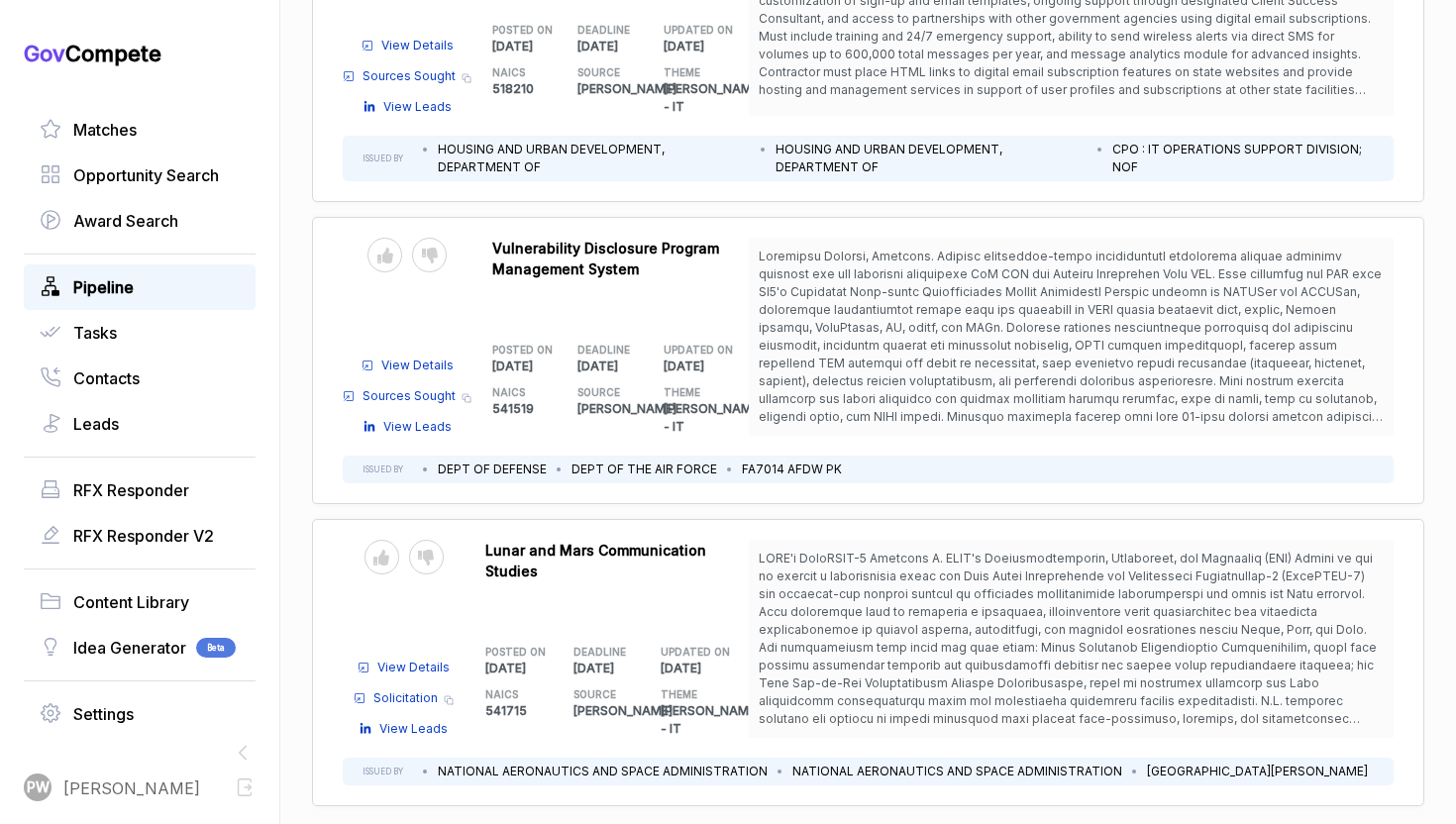 click on "Pipeline" at bounding box center (103, 287) 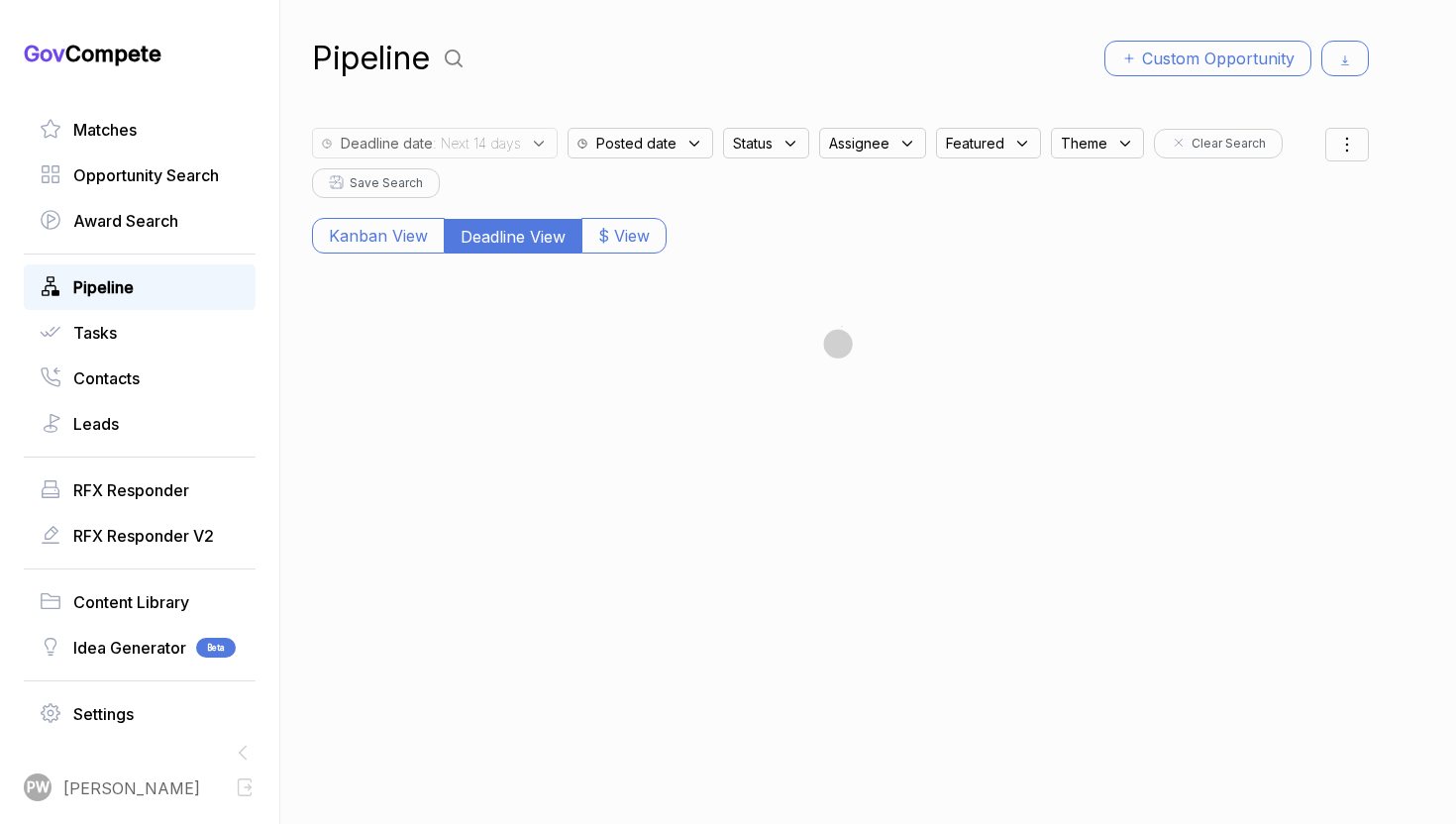 scroll, scrollTop: 0, scrollLeft: 0, axis: both 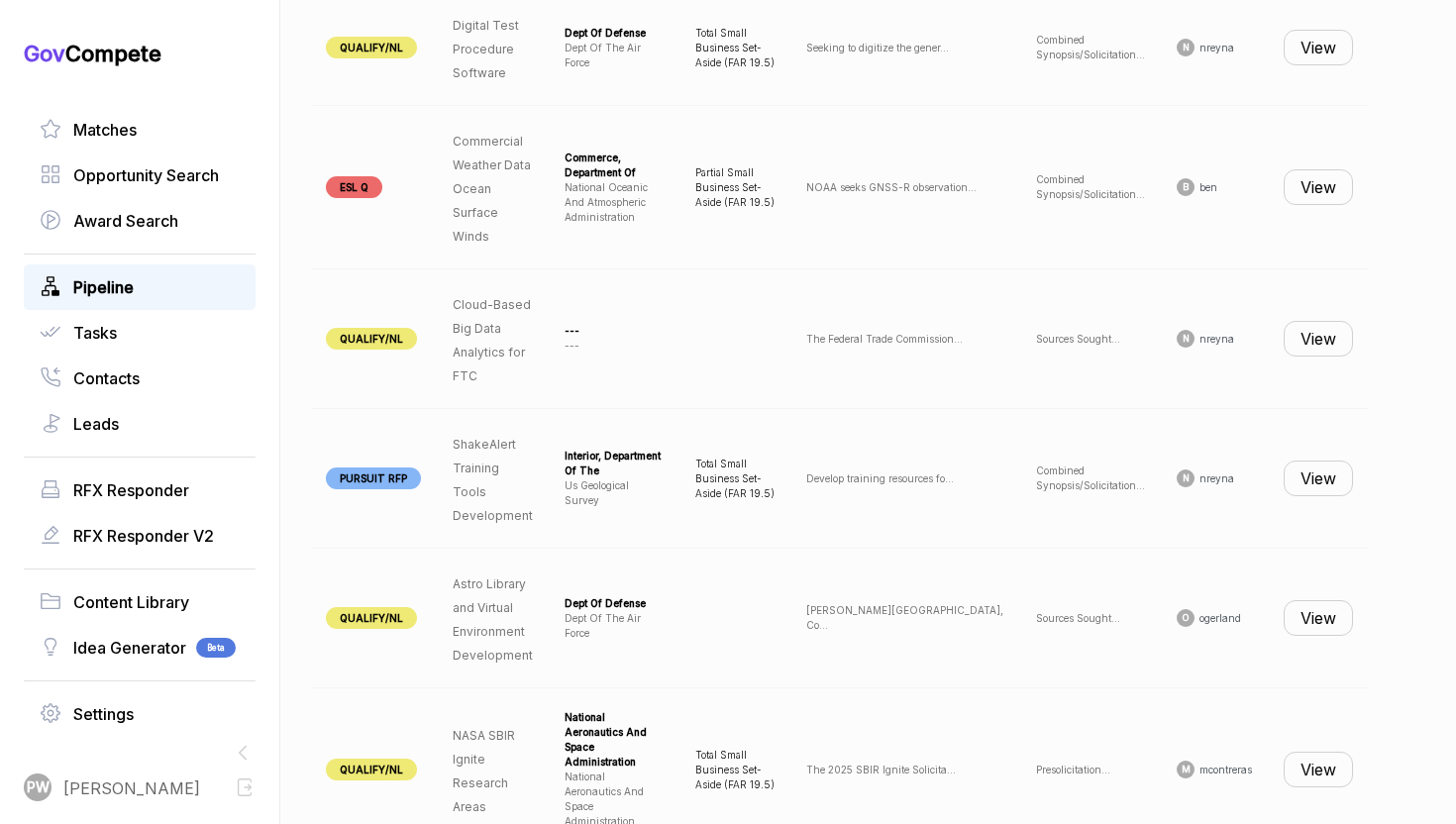 click on "View" at bounding box center (1318, 478) 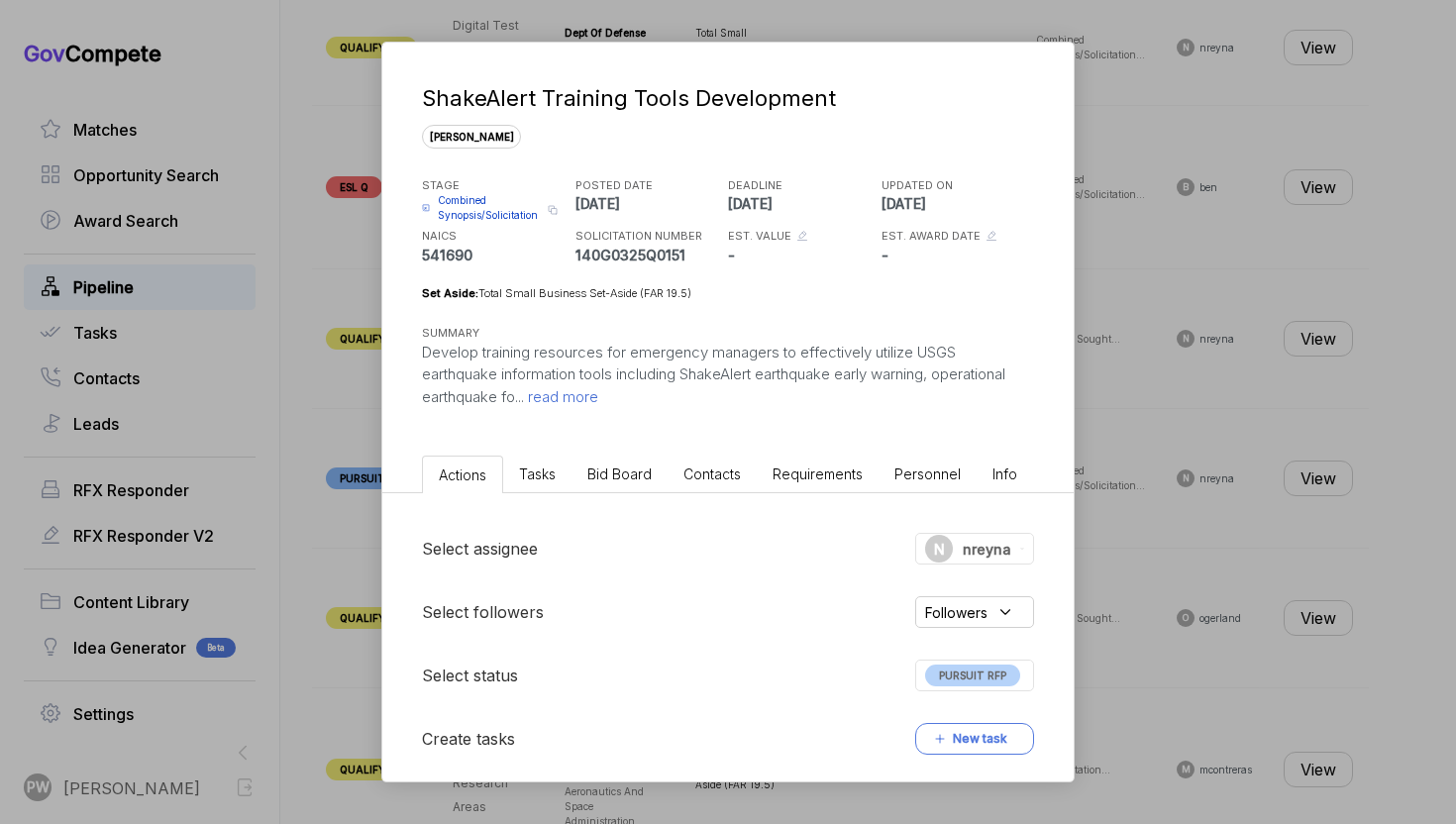 click on "read more" at bounding box center (561, 396) 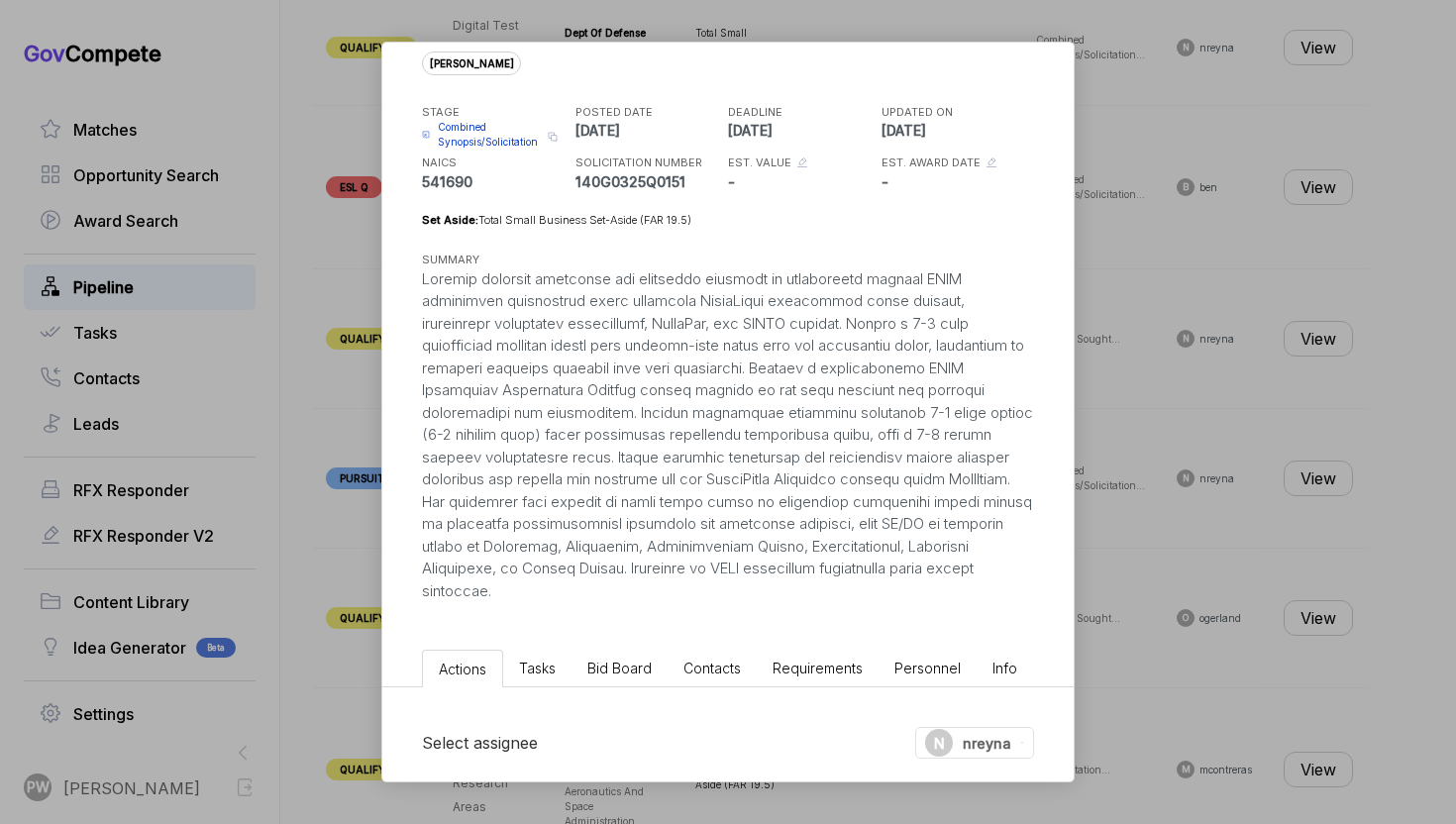 scroll, scrollTop: 75, scrollLeft: 0, axis: vertical 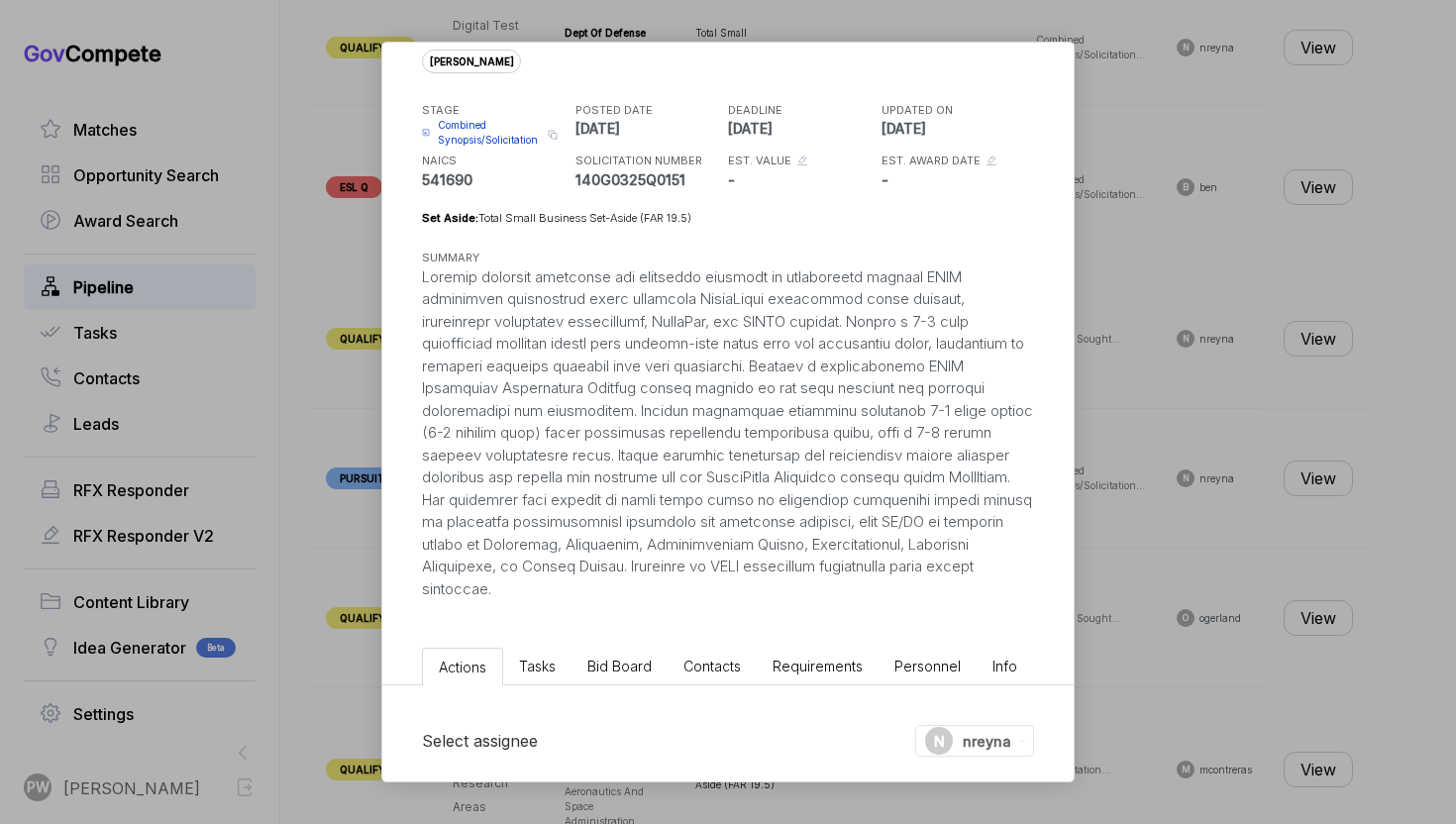 click on "Bid Board" at bounding box center [619, 666] 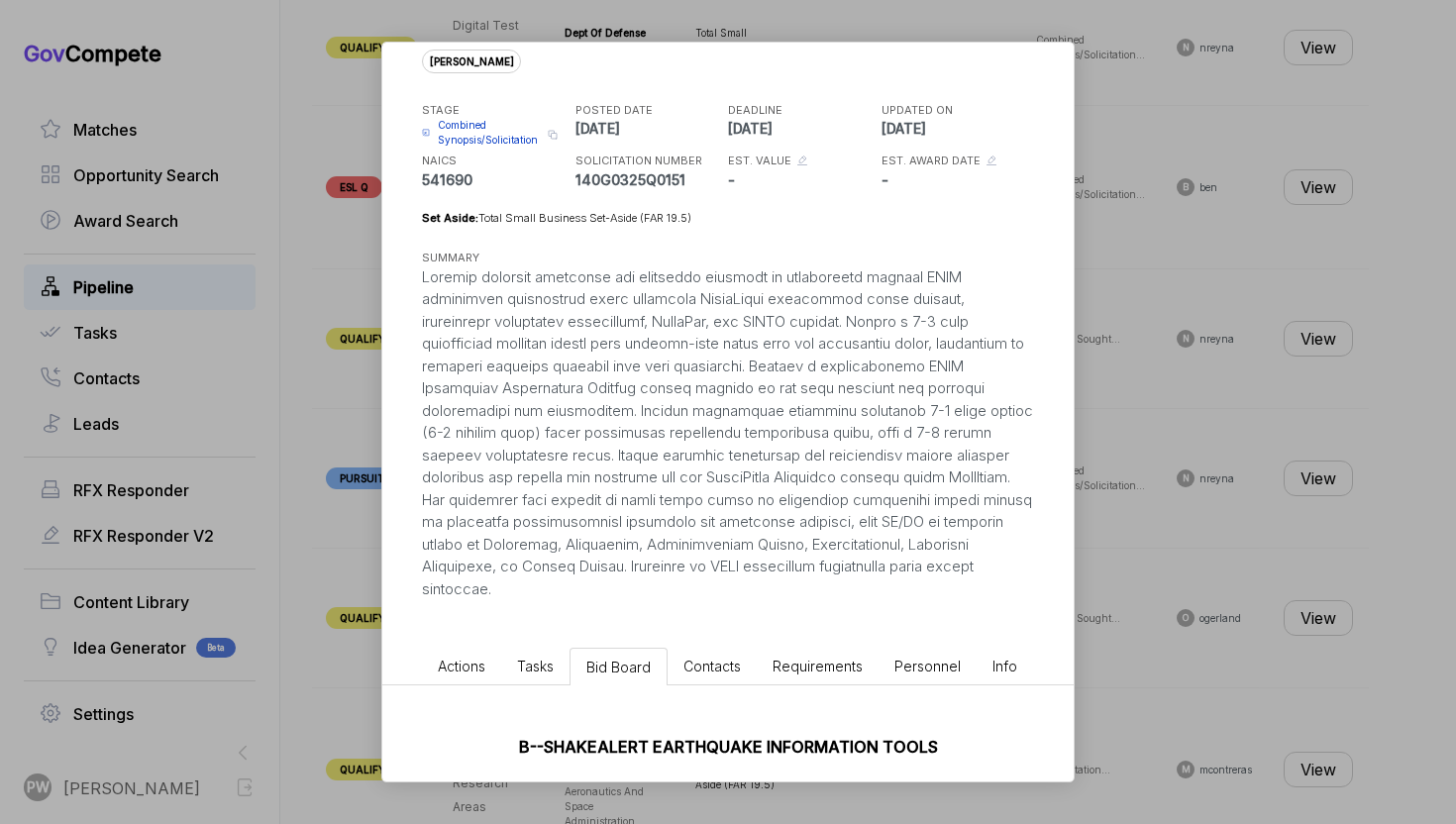 scroll, scrollTop: 148, scrollLeft: 0, axis: vertical 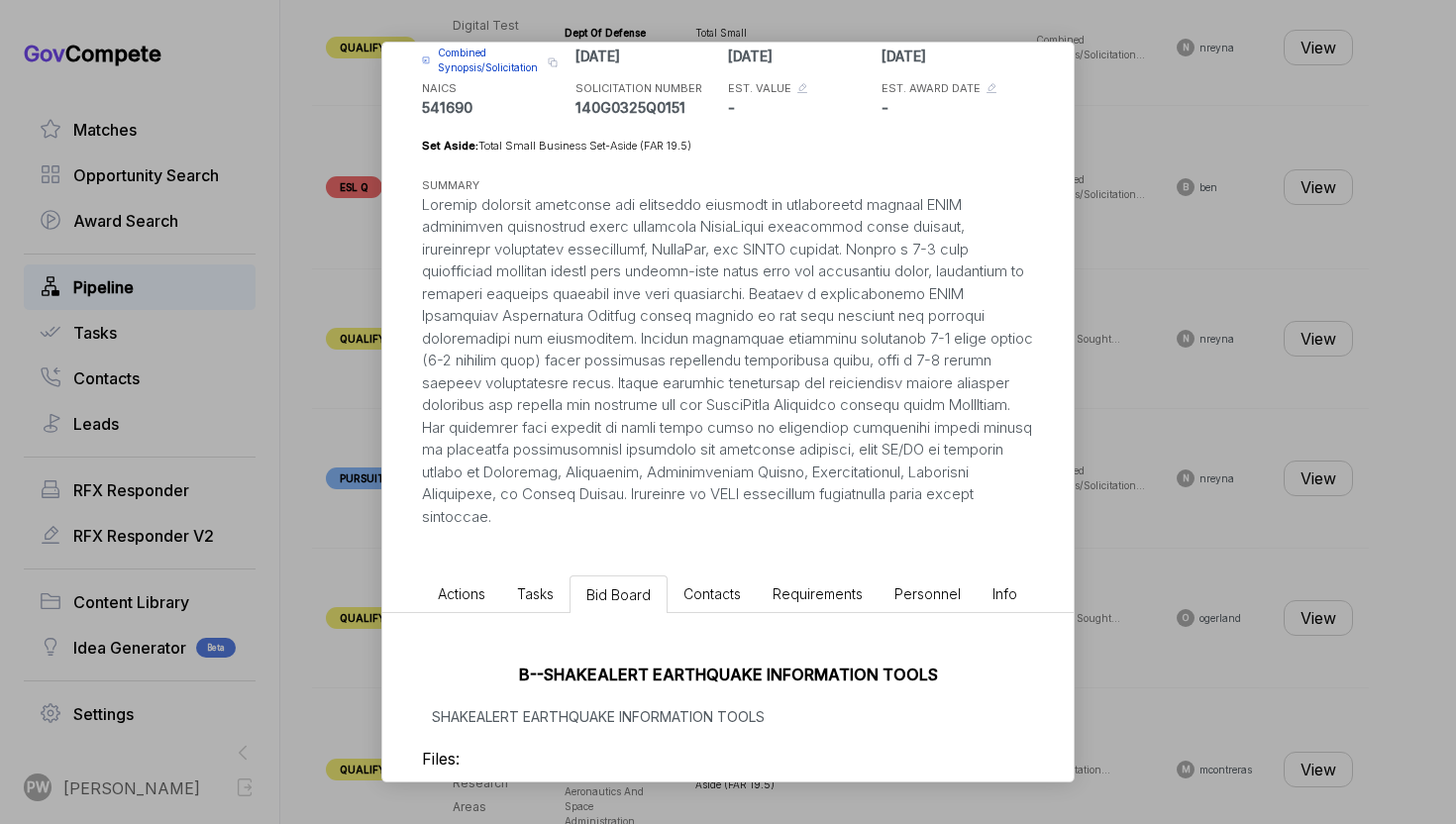 click on "SHAKEALERT EARTHQUAKE INFORMATION TOOLS" at bounding box center [728, 716] 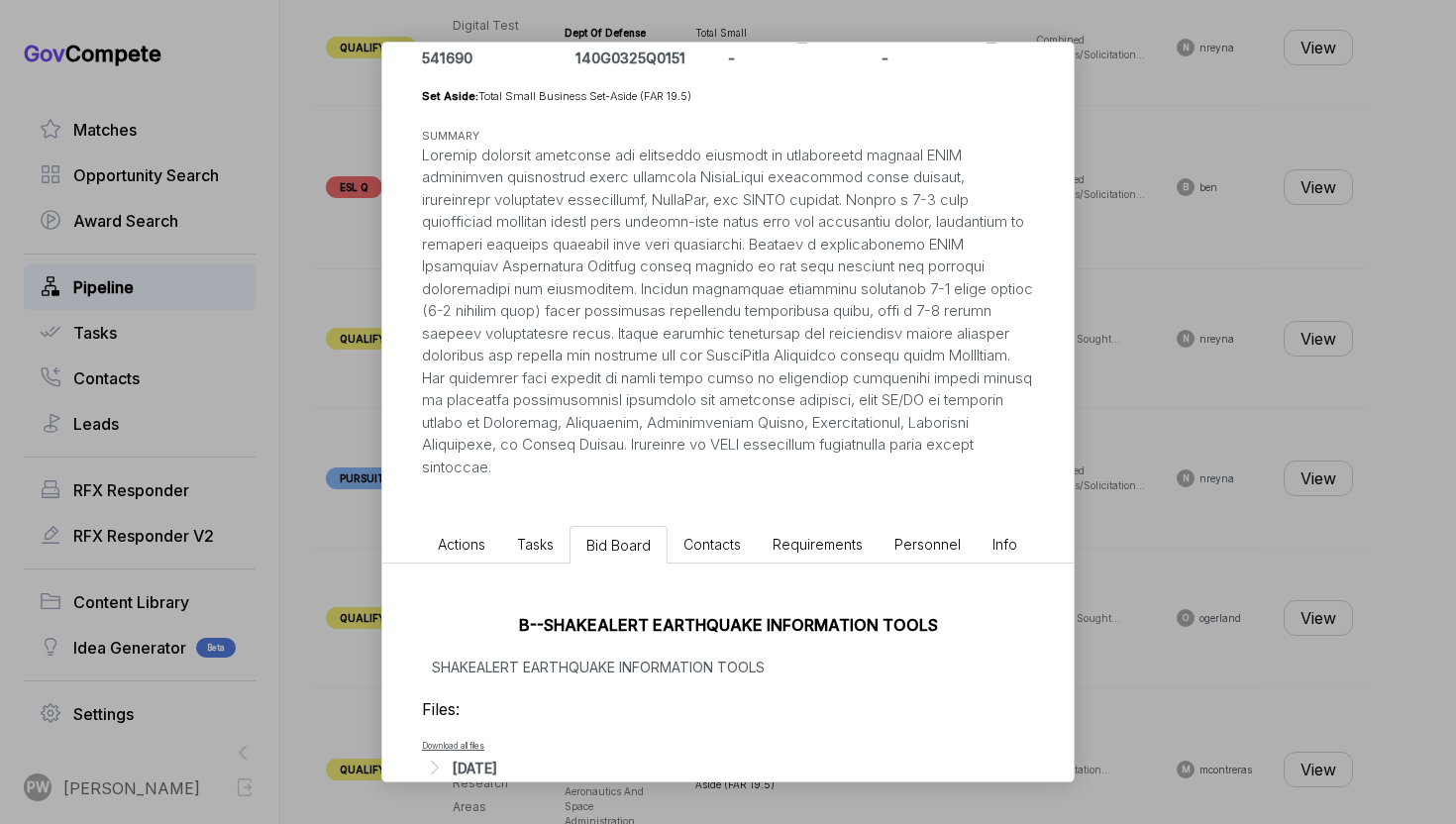 scroll, scrollTop: 239, scrollLeft: 0, axis: vertical 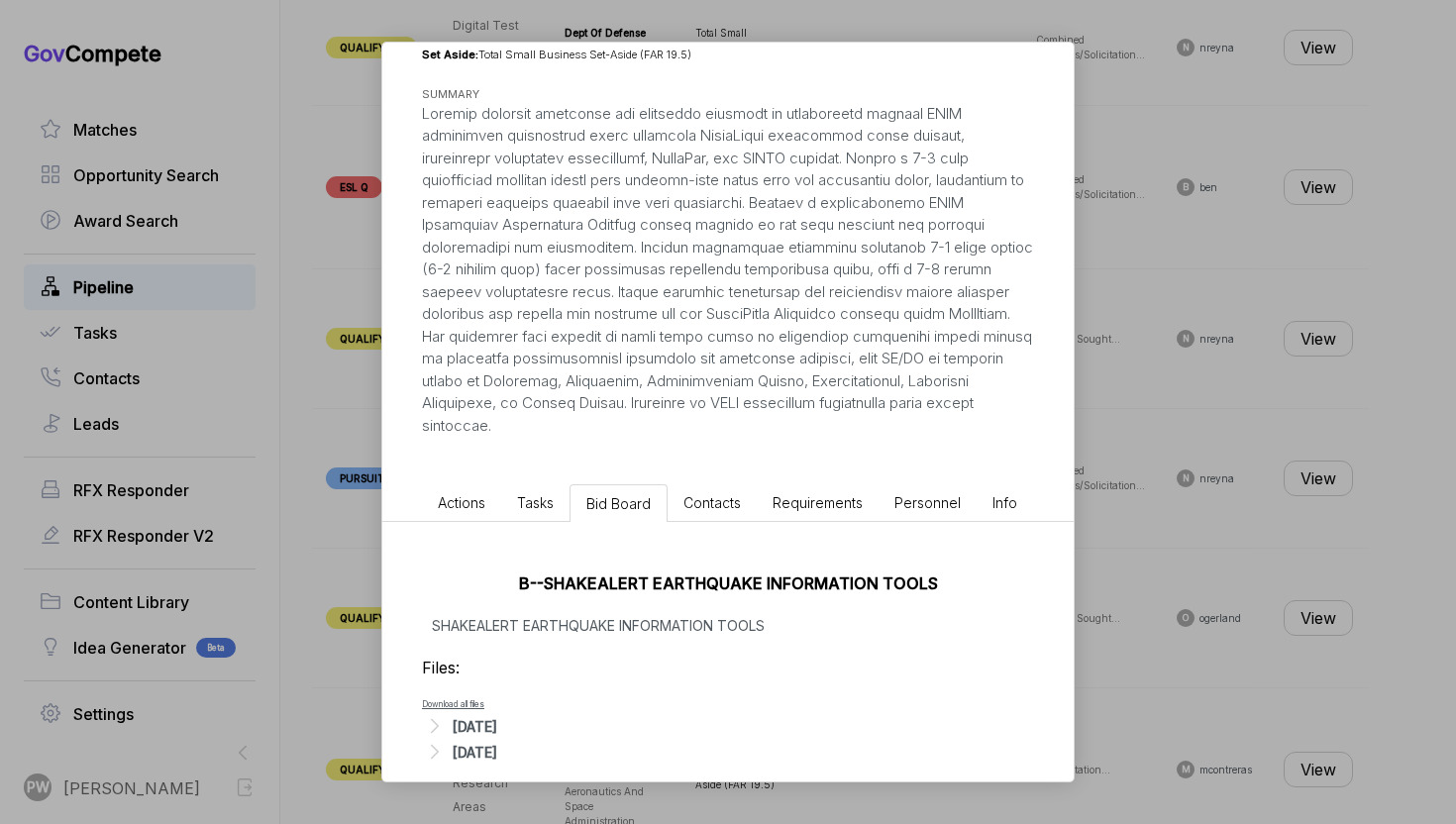 click on "[DATE]" at bounding box center [474, 726] 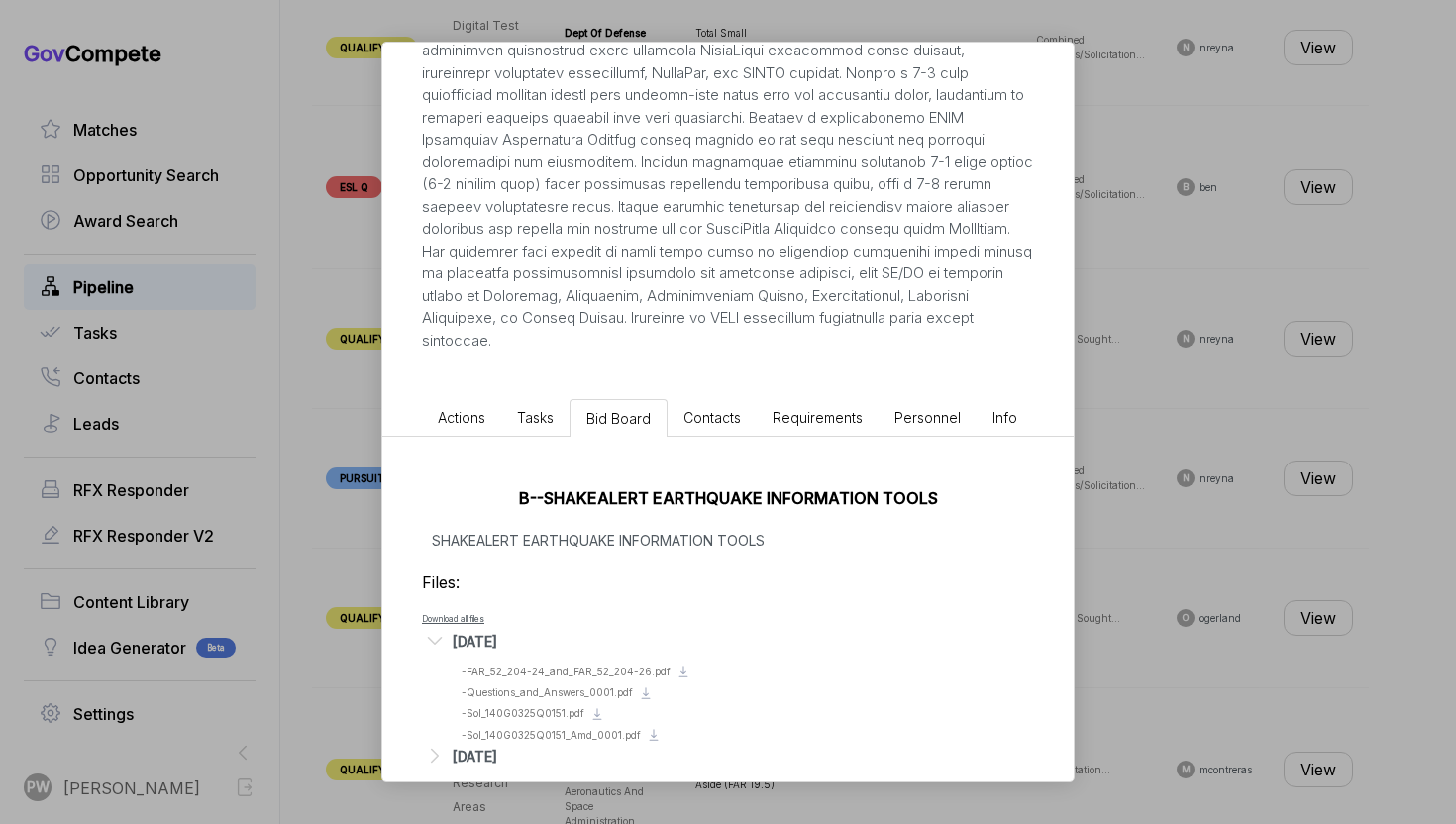 scroll, scrollTop: 328, scrollLeft: 0, axis: vertical 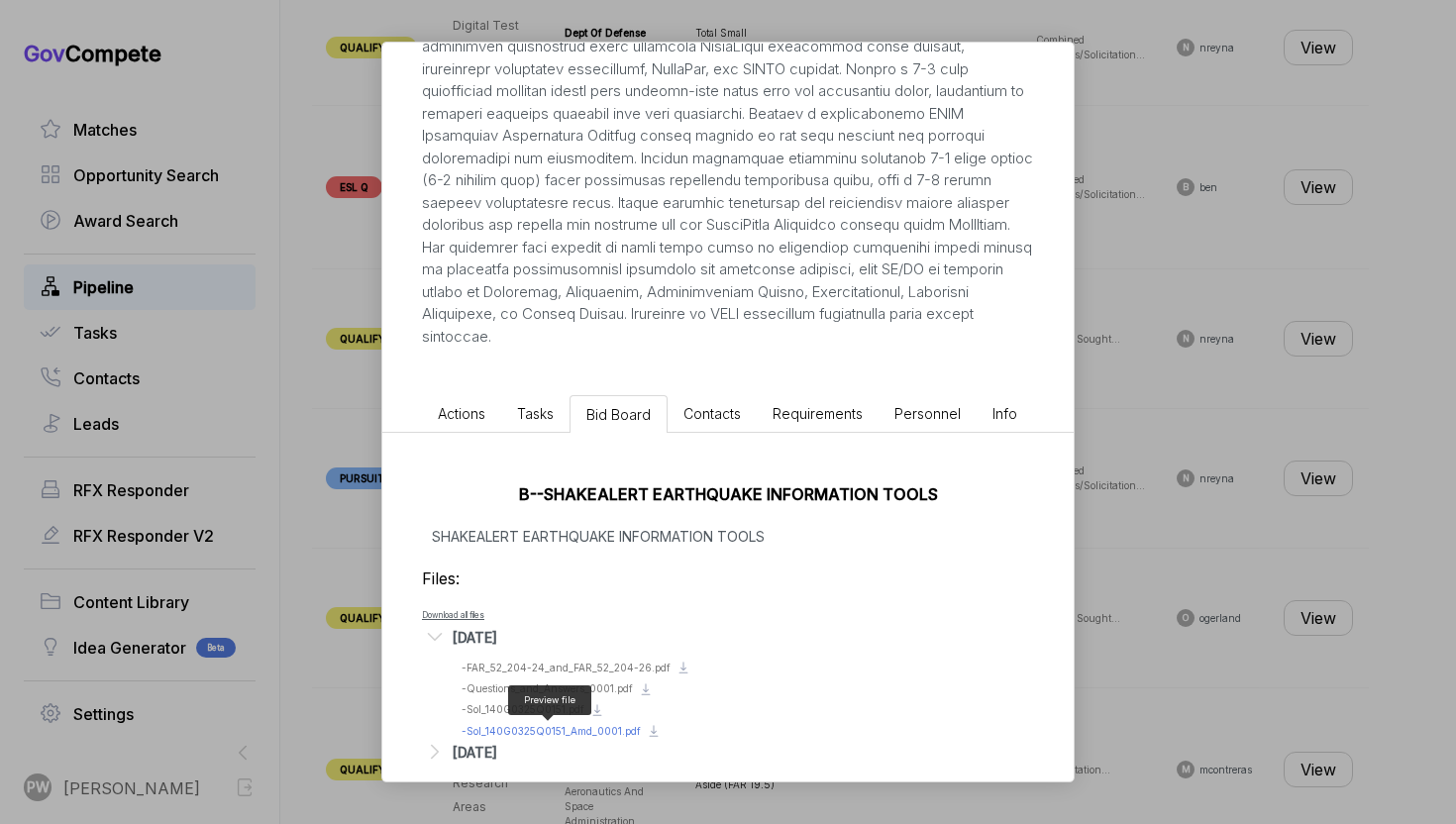 click on "-  Sol_140G0325Q0151_Amd_0001.pdf" at bounding box center [551, 731] 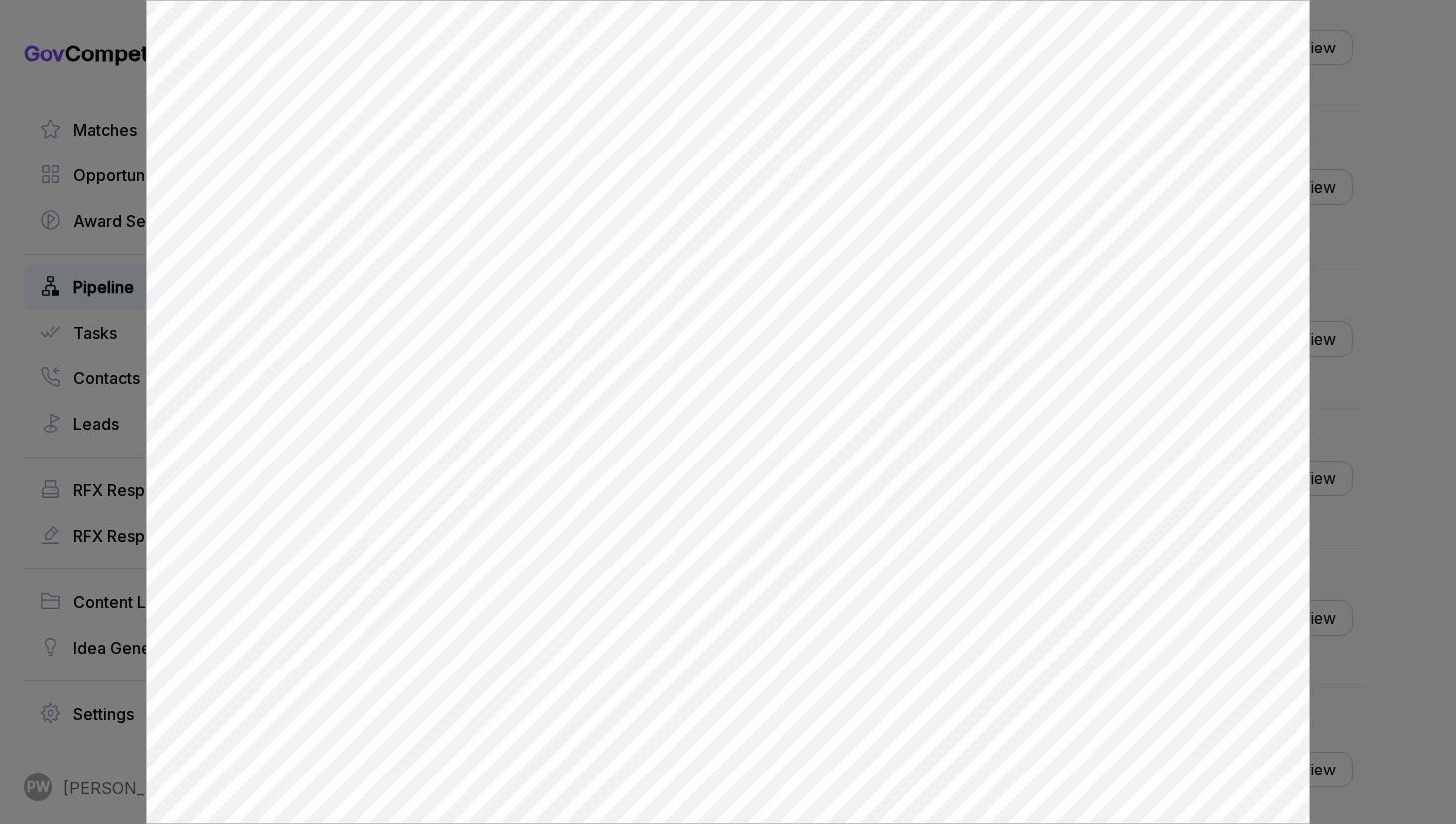 scroll, scrollTop: 0, scrollLeft: 0, axis: both 